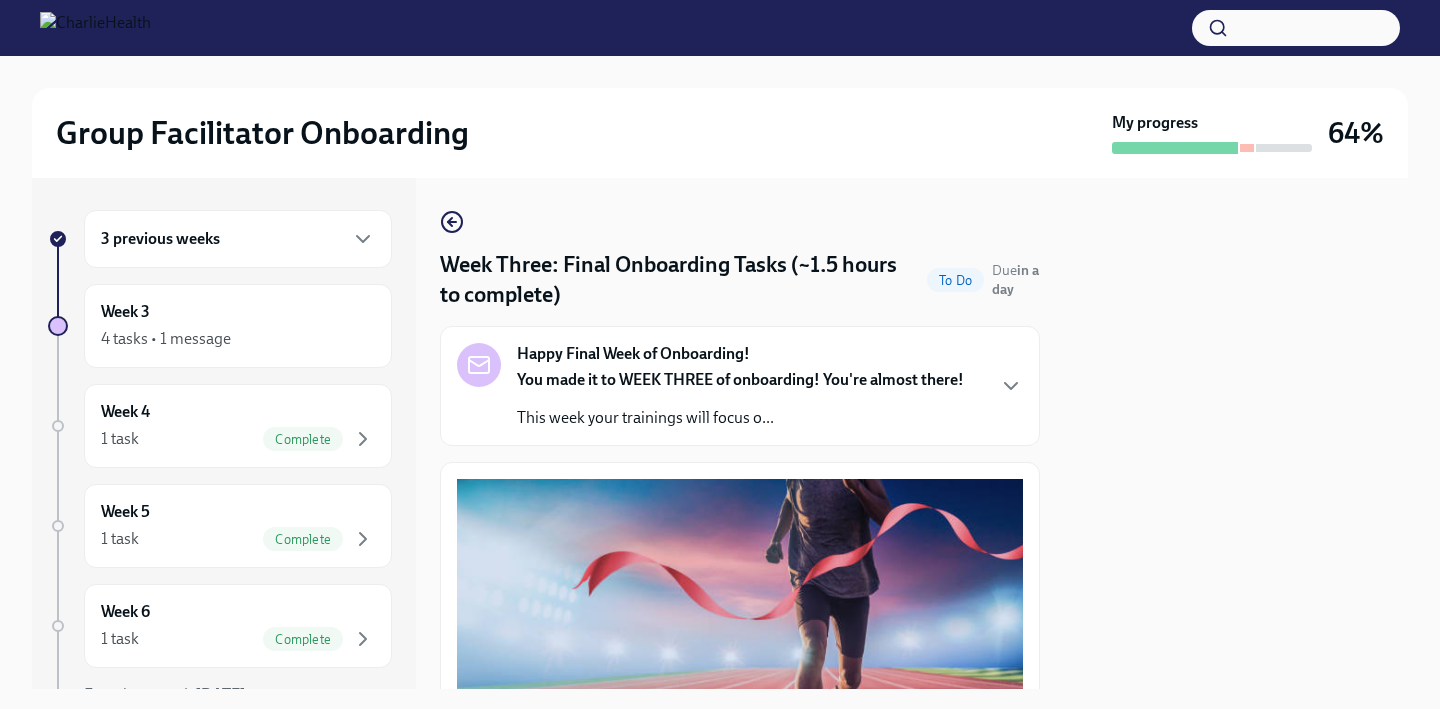 scroll, scrollTop: 0, scrollLeft: 0, axis: both 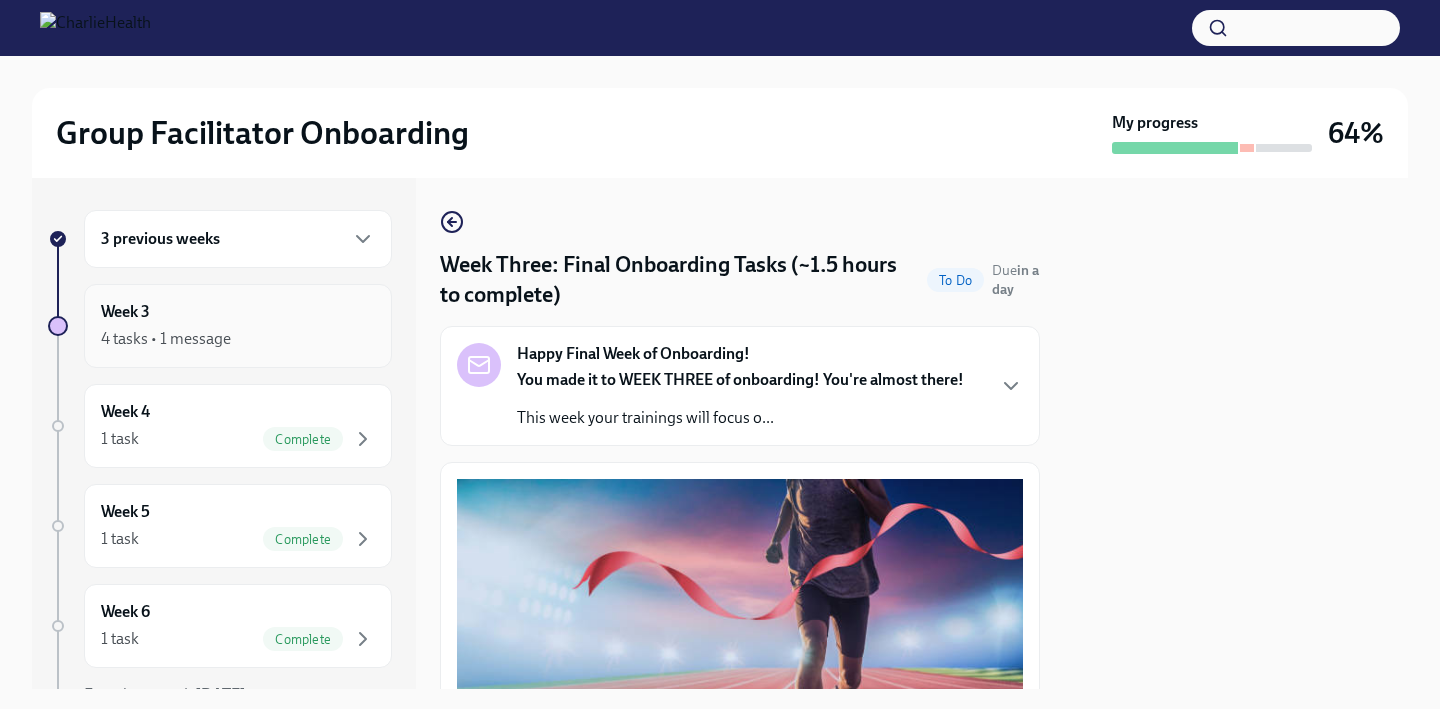 click on "4 tasks • 1 message" at bounding box center [166, 339] 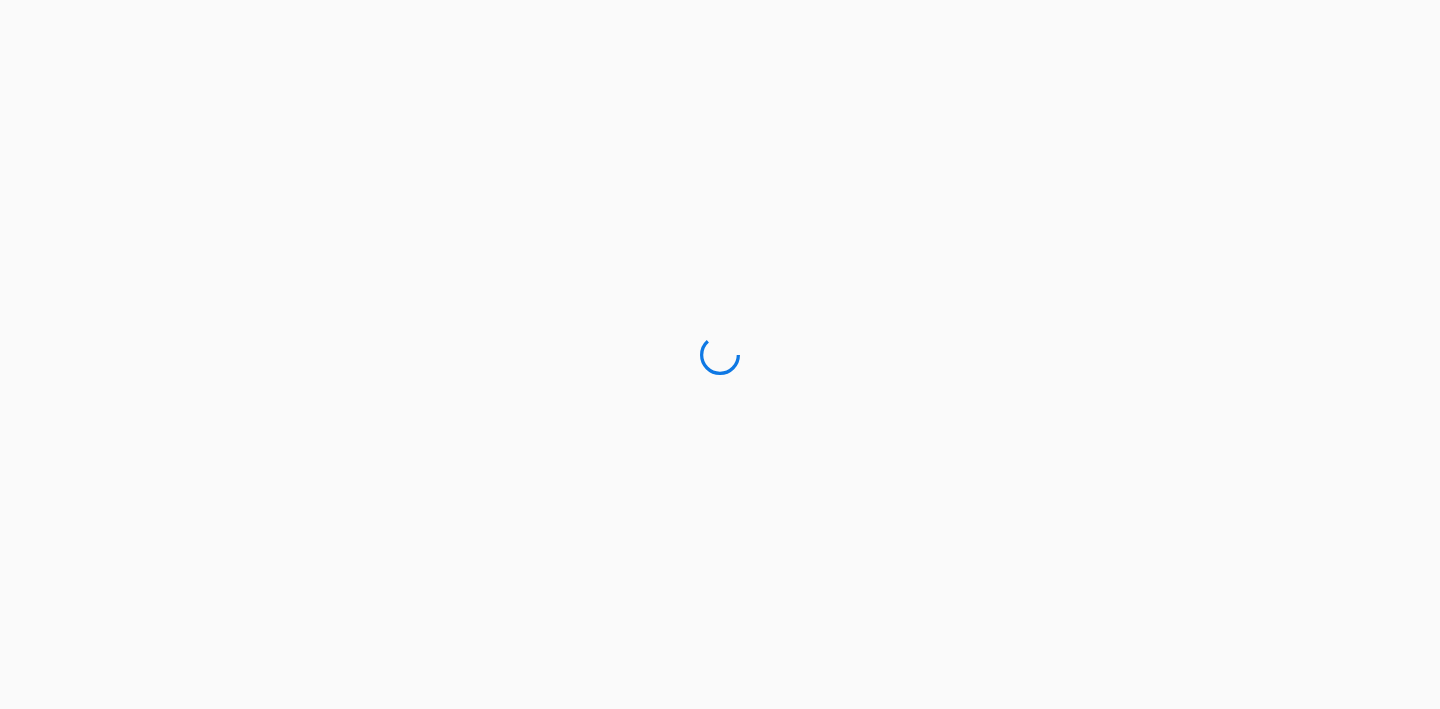 scroll, scrollTop: 0, scrollLeft: 0, axis: both 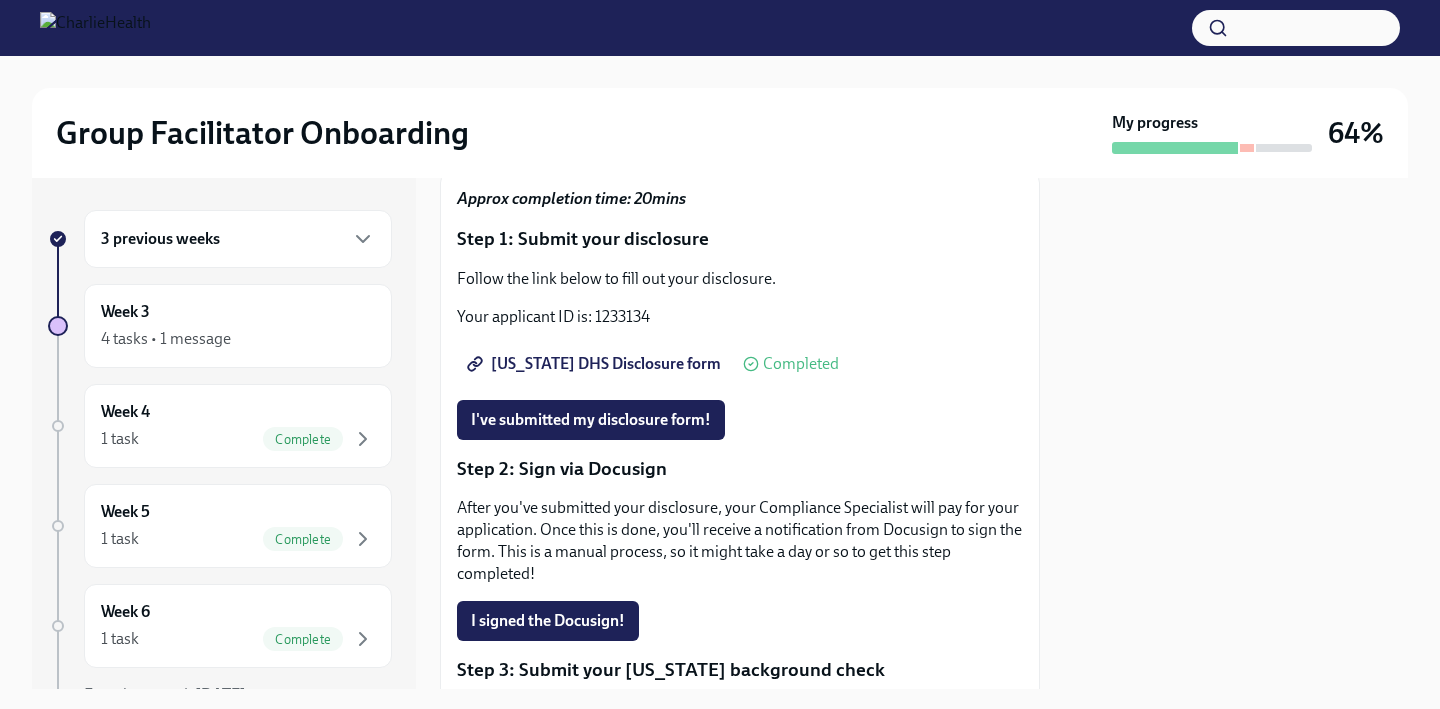 click on "Utah DHS Disclosure form" at bounding box center (596, 364) 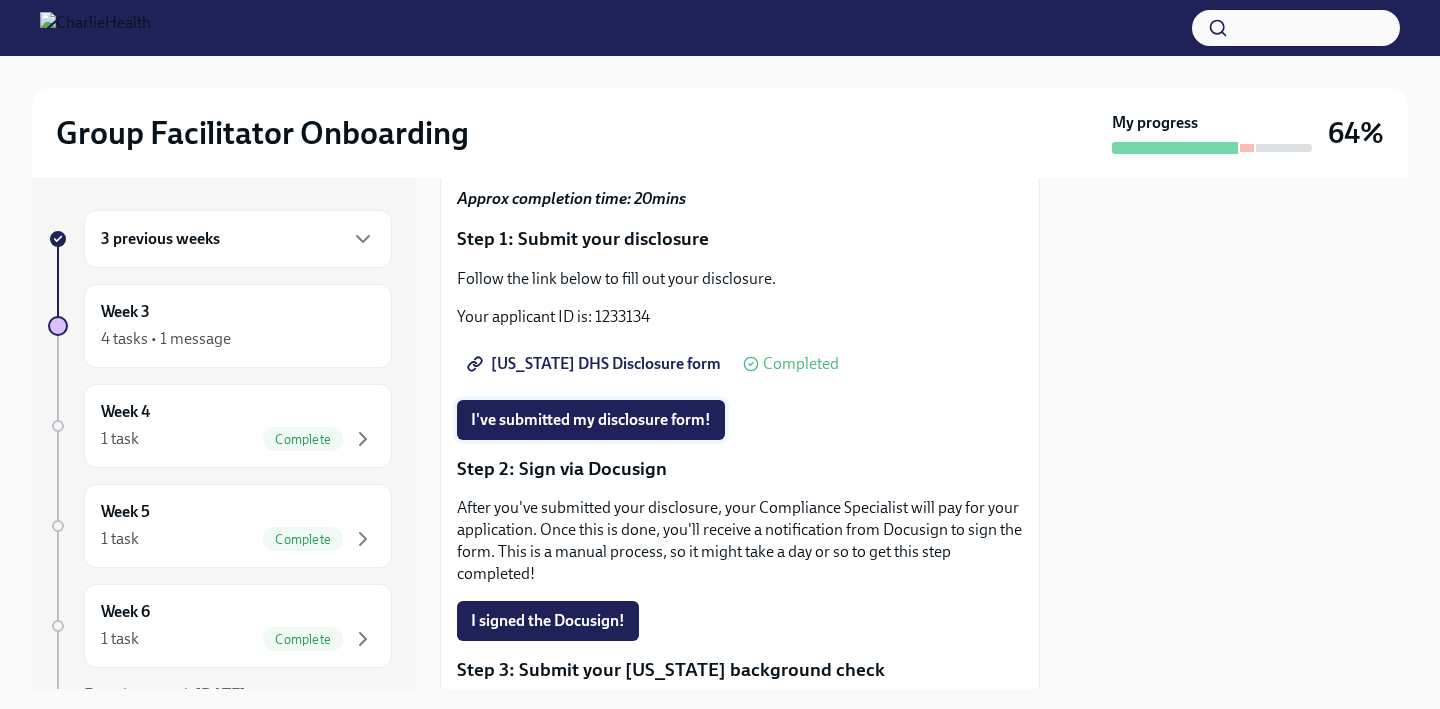 click on "I've submitted my disclosure form!" at bounding box center [591, 420] 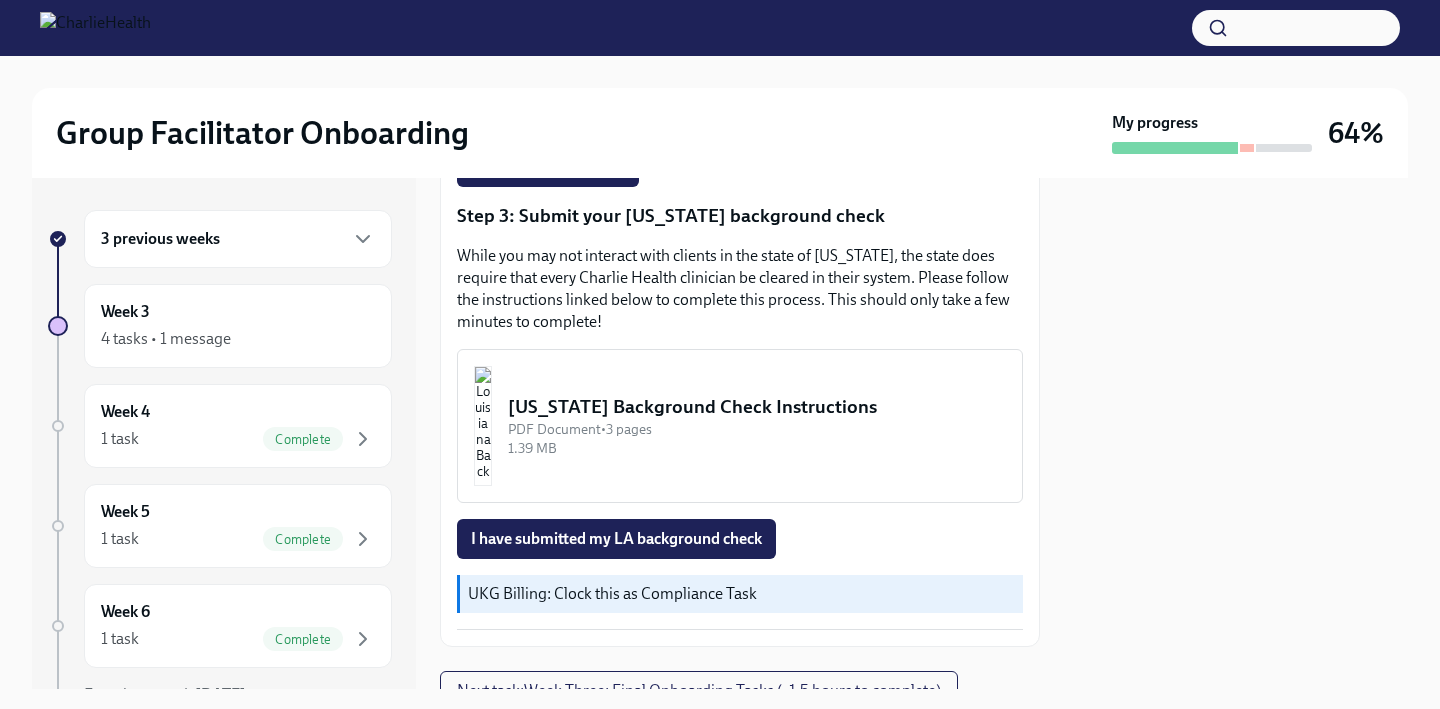 scroll, scrollTop: 664, scrollLeft: 0, axis: vertical 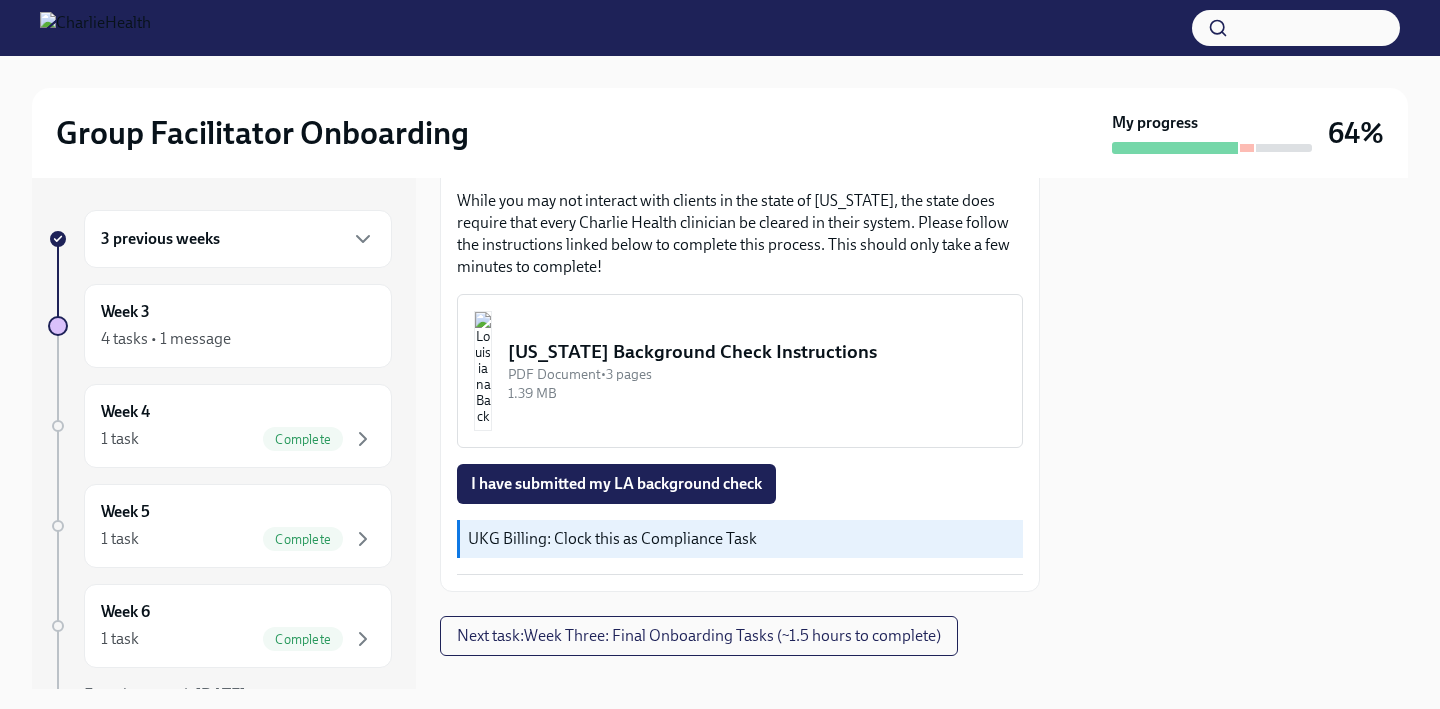 click on "Louisiana Background Check Instructions" at bounding box center (757, 352) 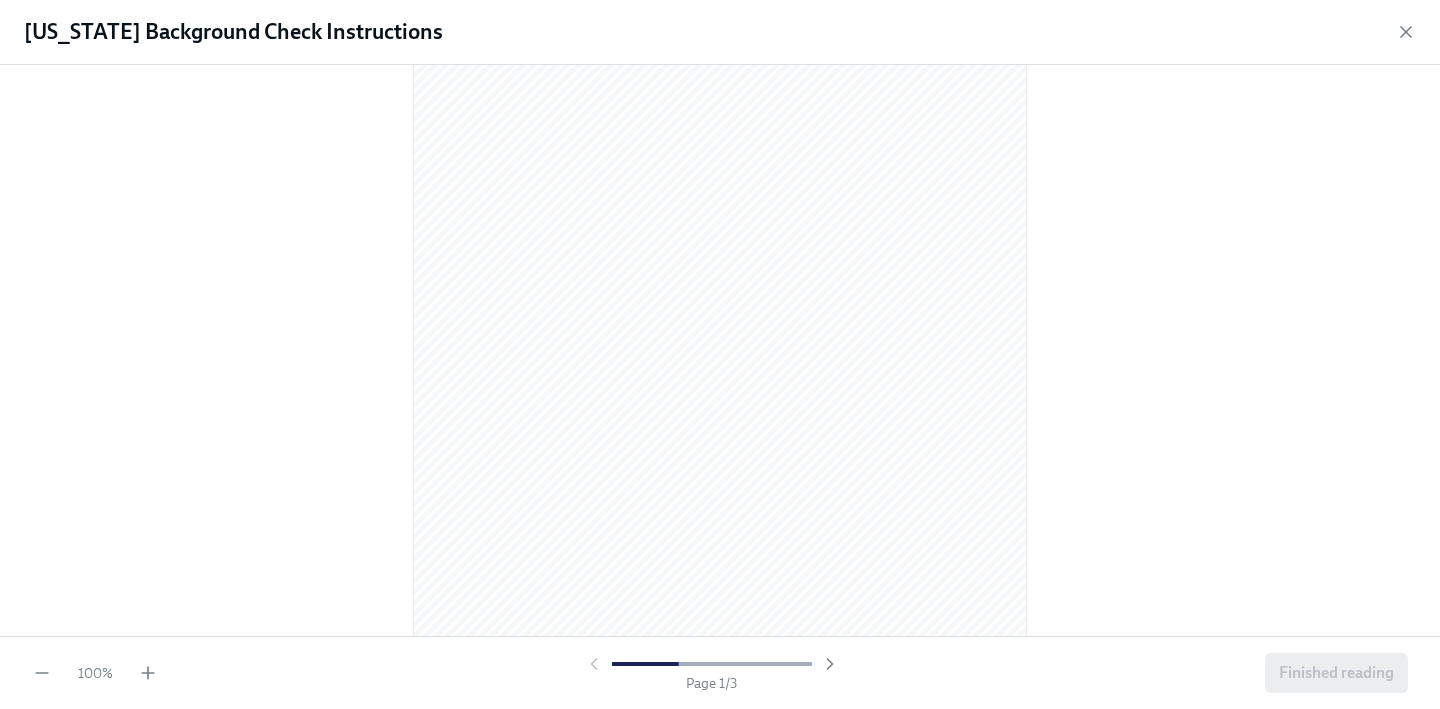 scroll, scrollTop: 0, scrollLeft: 0, axis: both 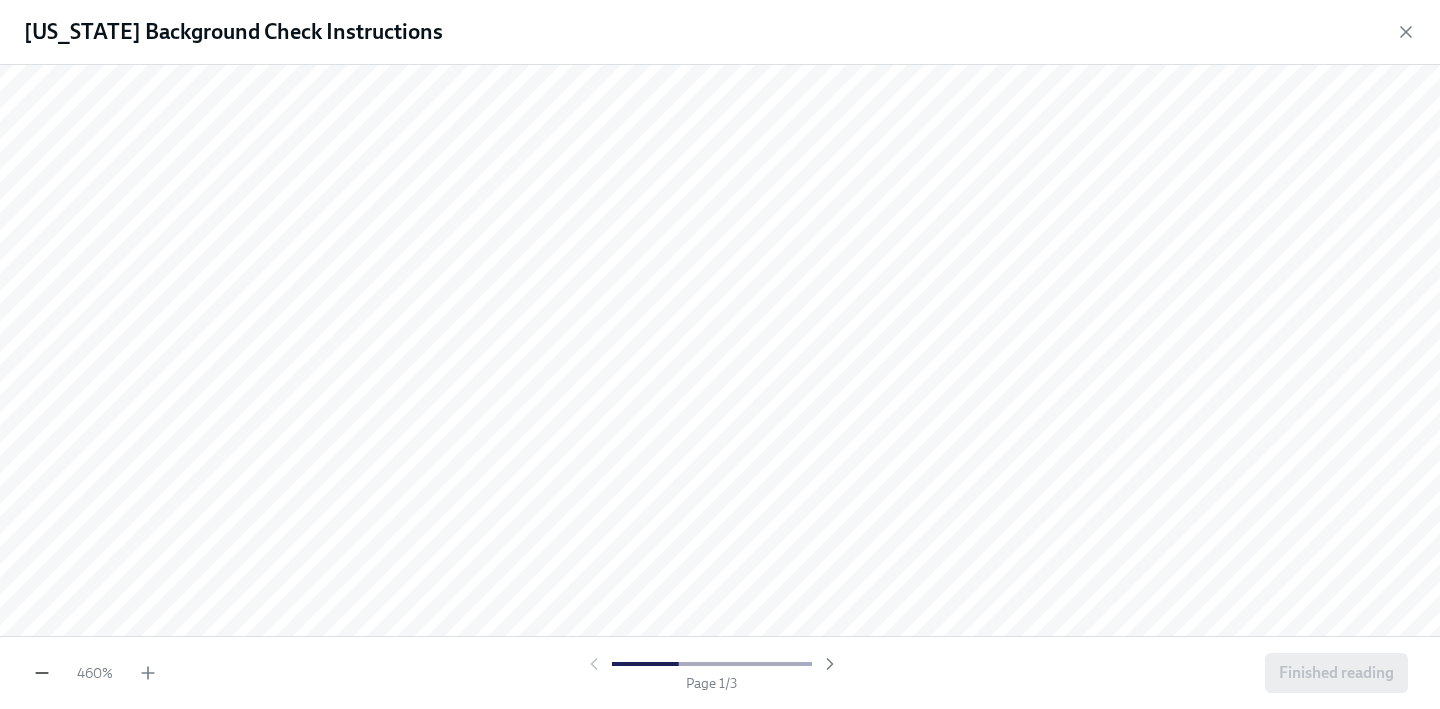 click 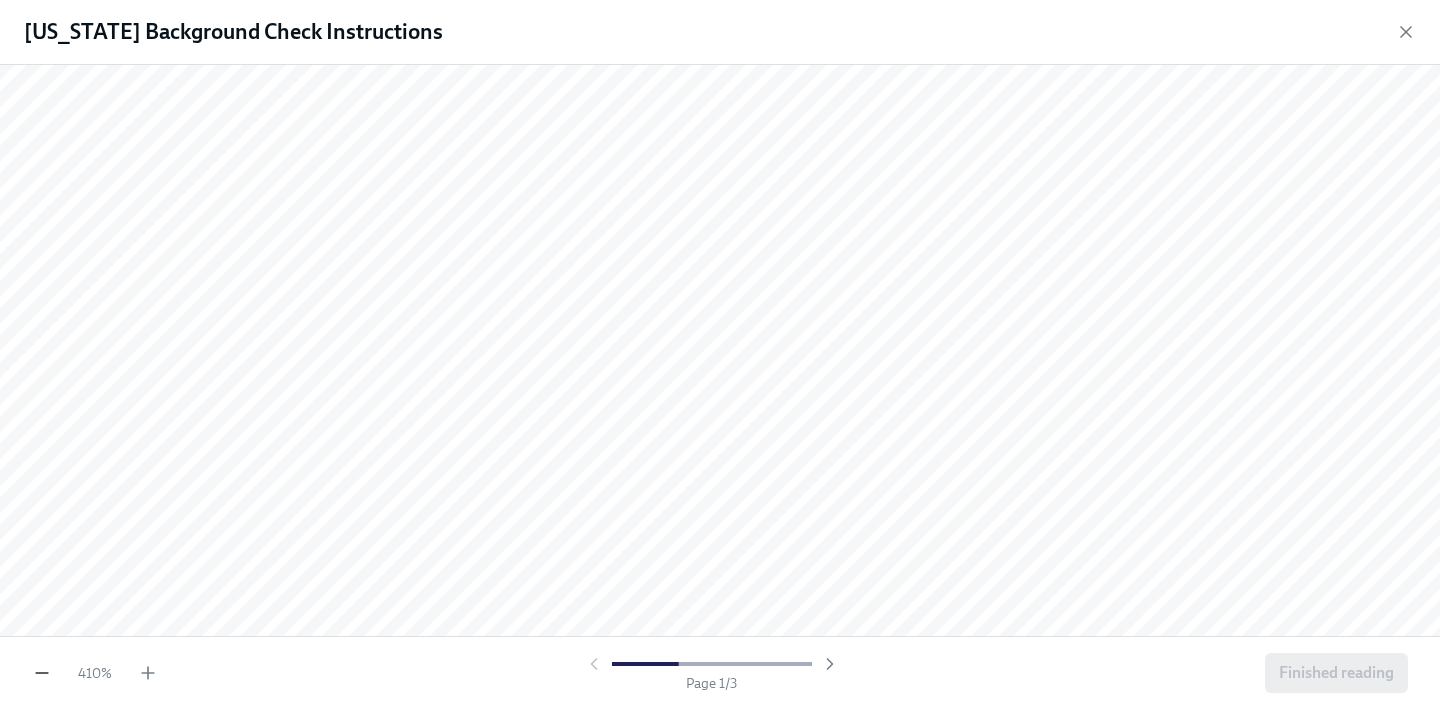 click 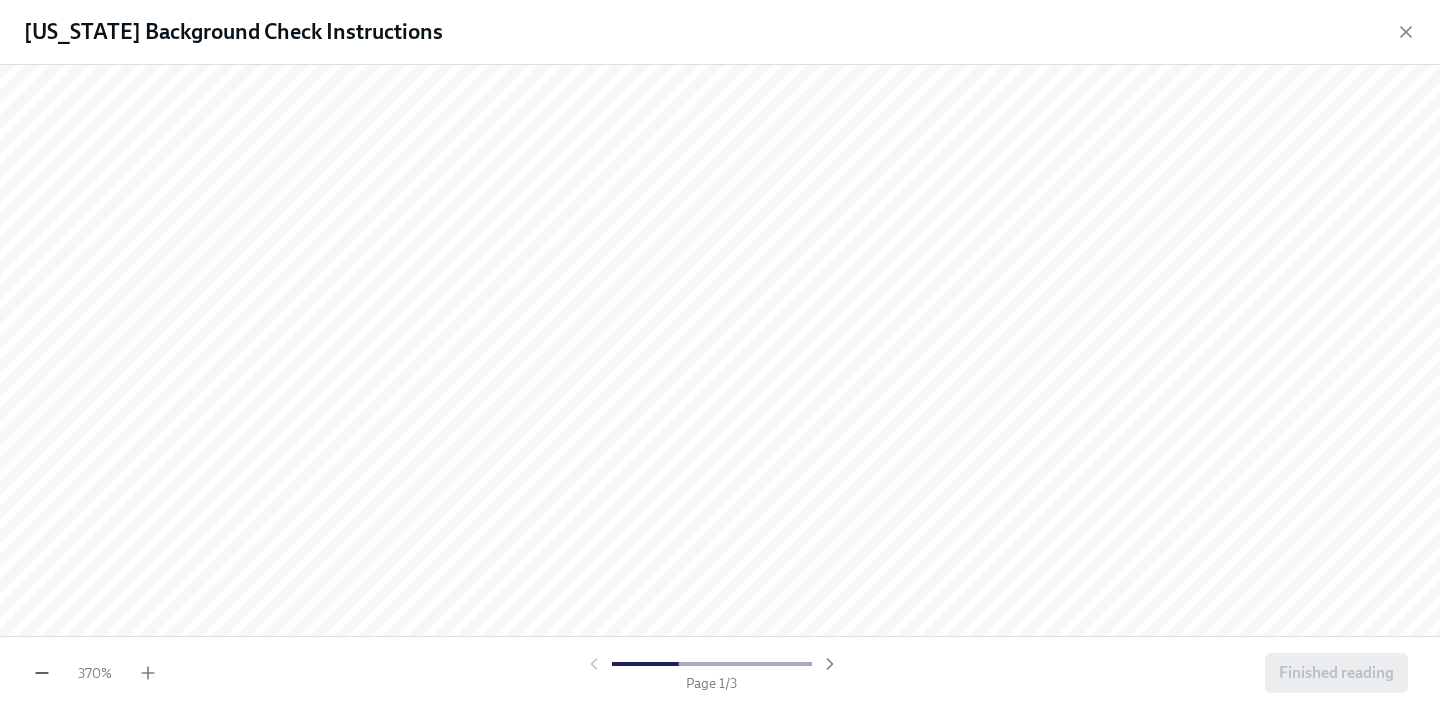 click 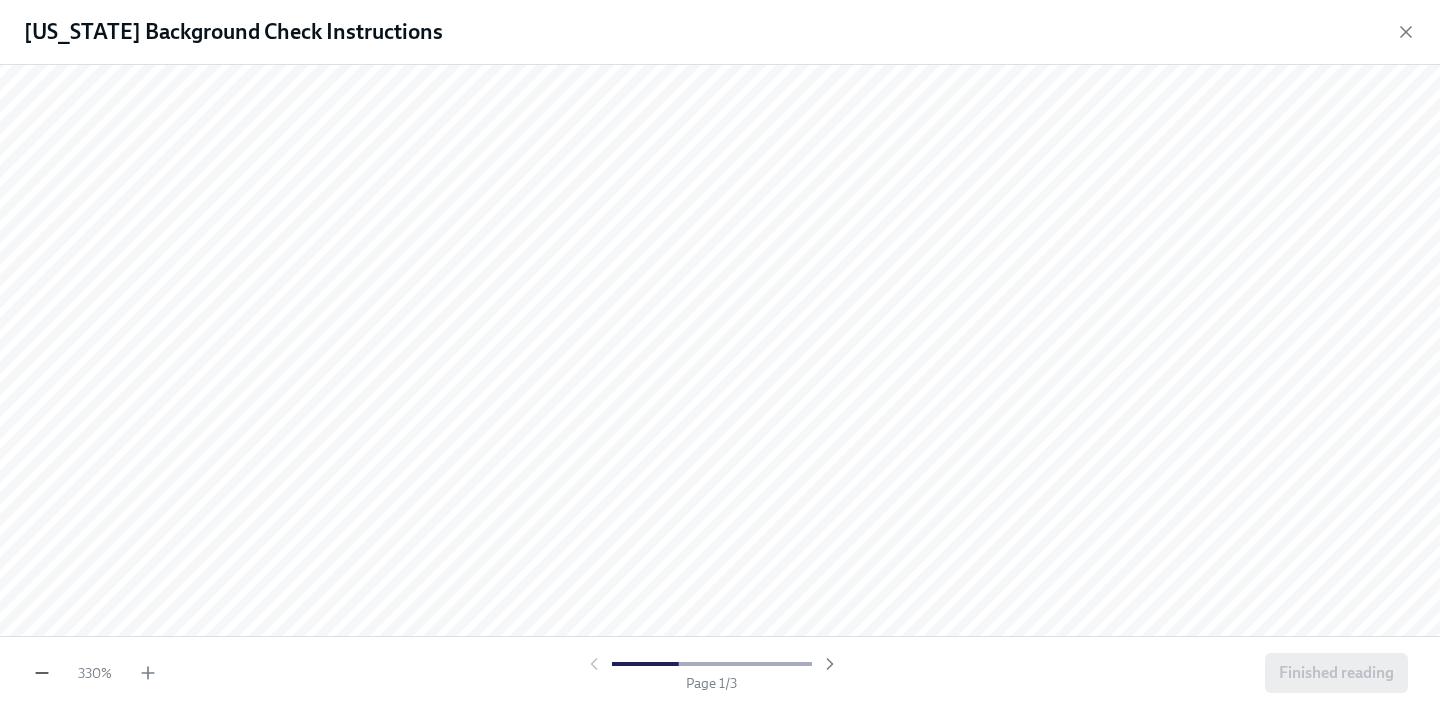 click 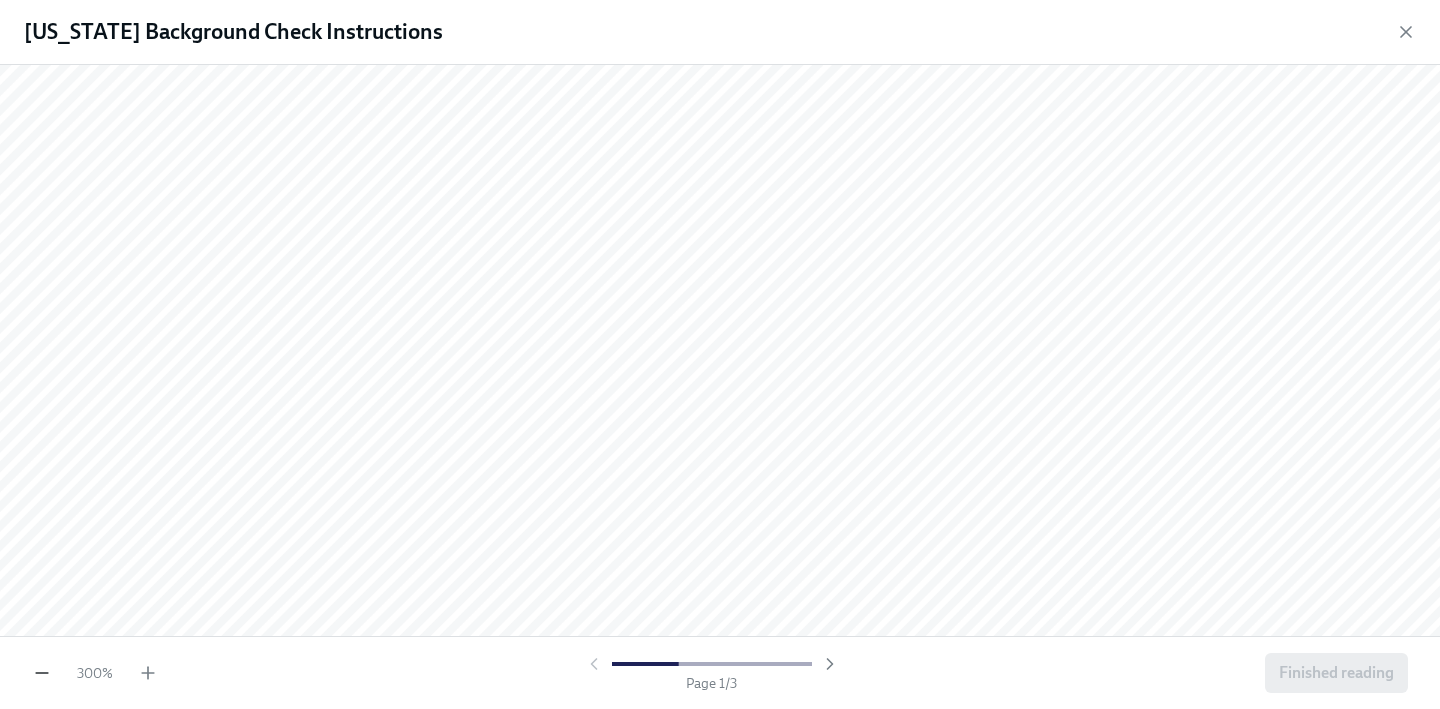 click 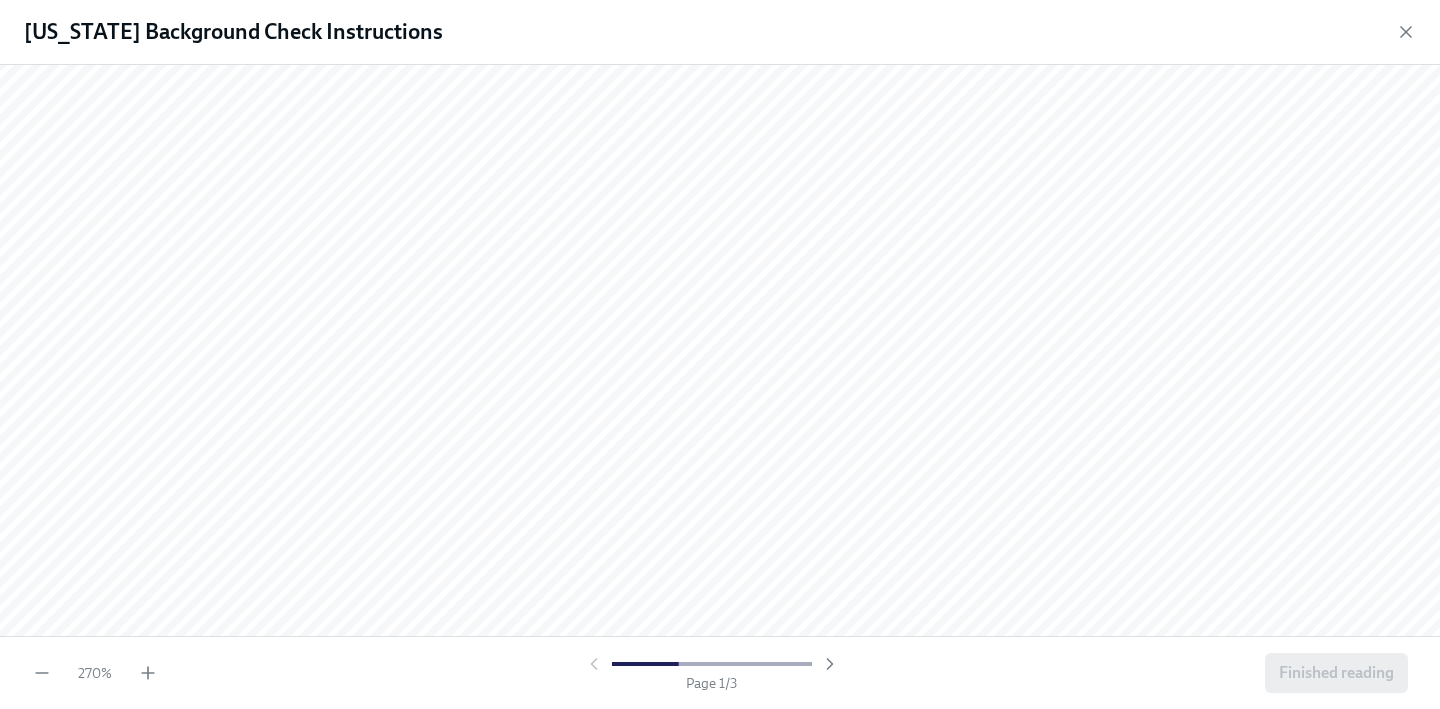 scroll, scrollTop: 876, scrollLeft: 0, axis: vertical 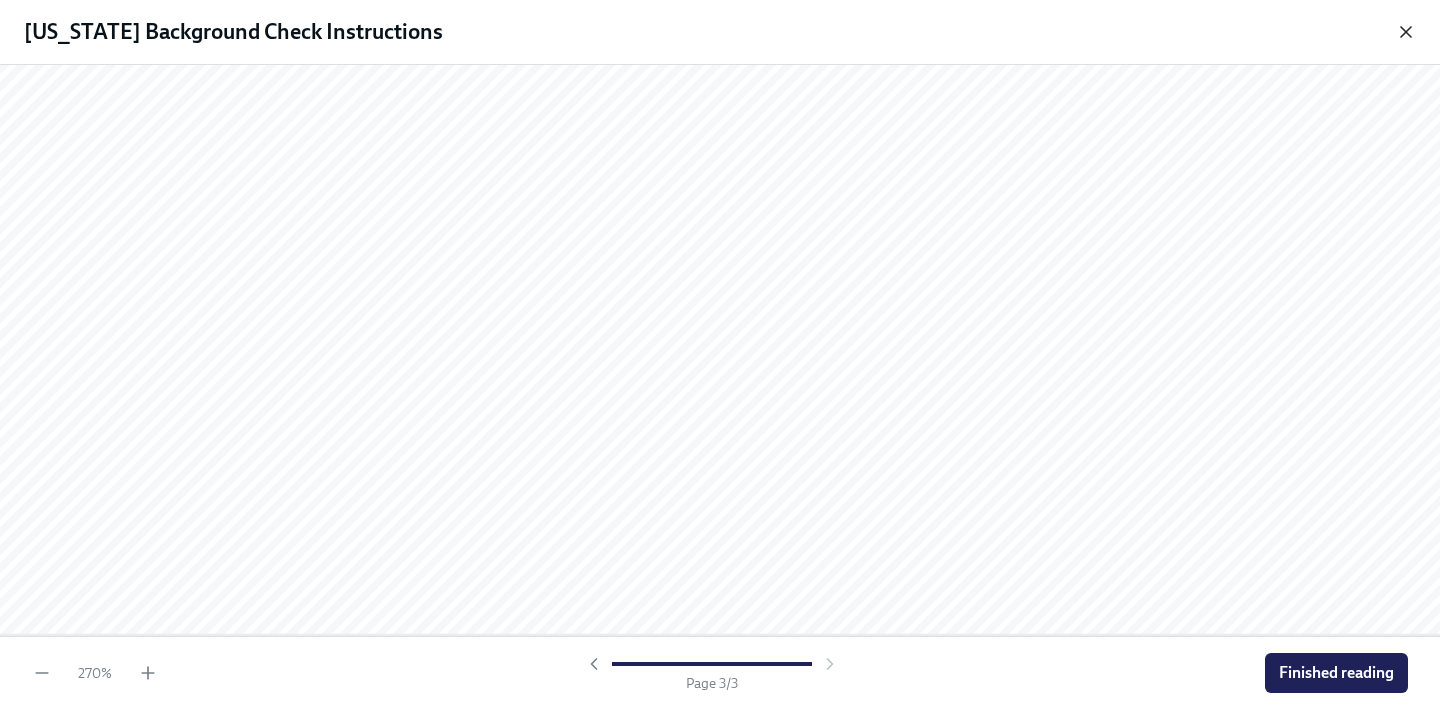 click 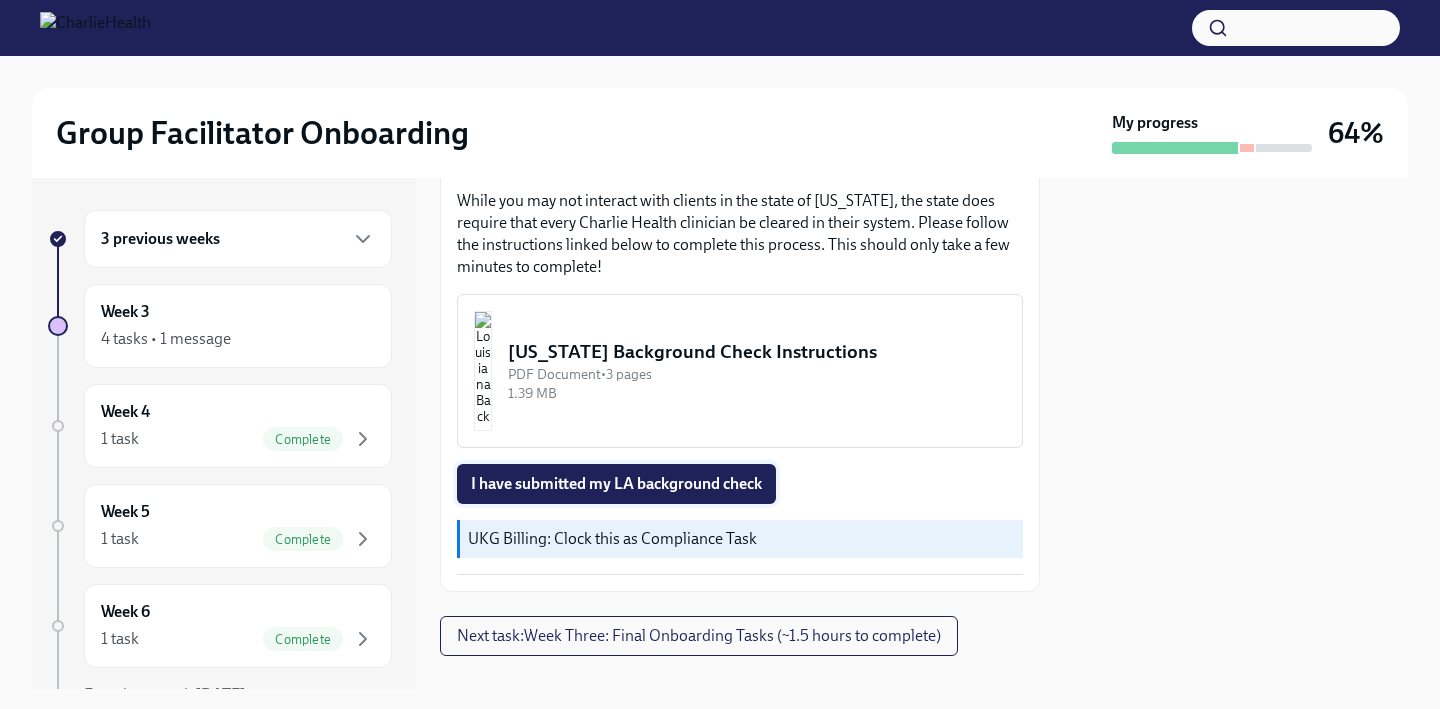 click on "I have submitted my LA background check" at bounding box center [616, 484] 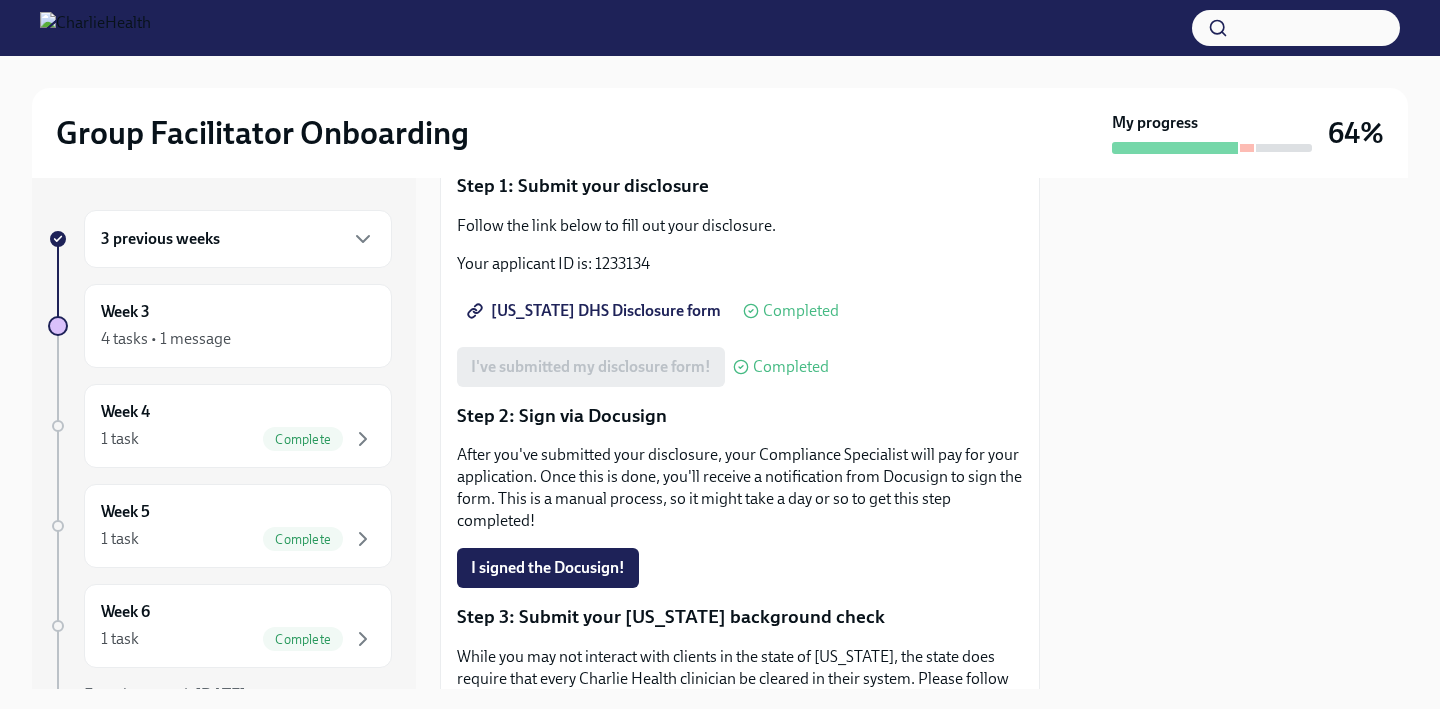 scroll, scrollTop: 205, scrollLeft: 0, axis: vertical 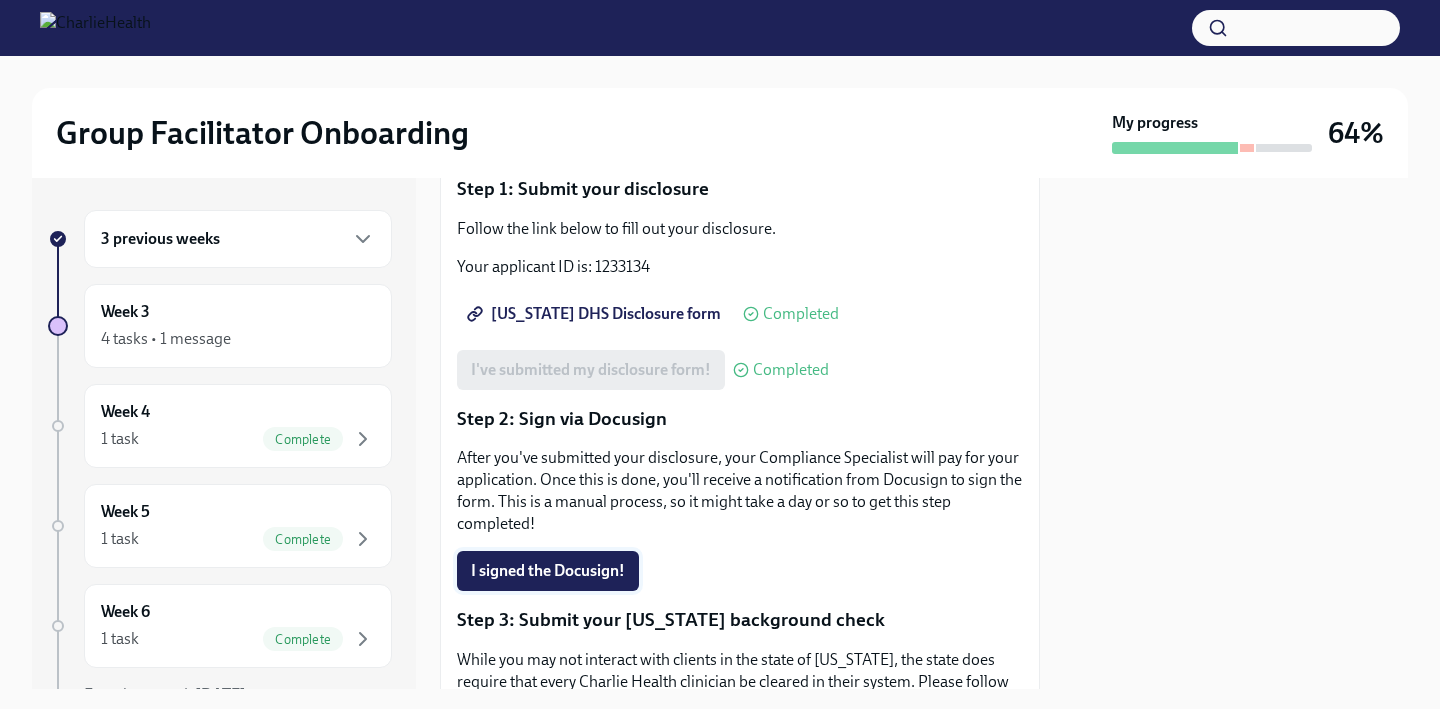 click on "I signed the Docusign!" at bounding box center (548, 571) 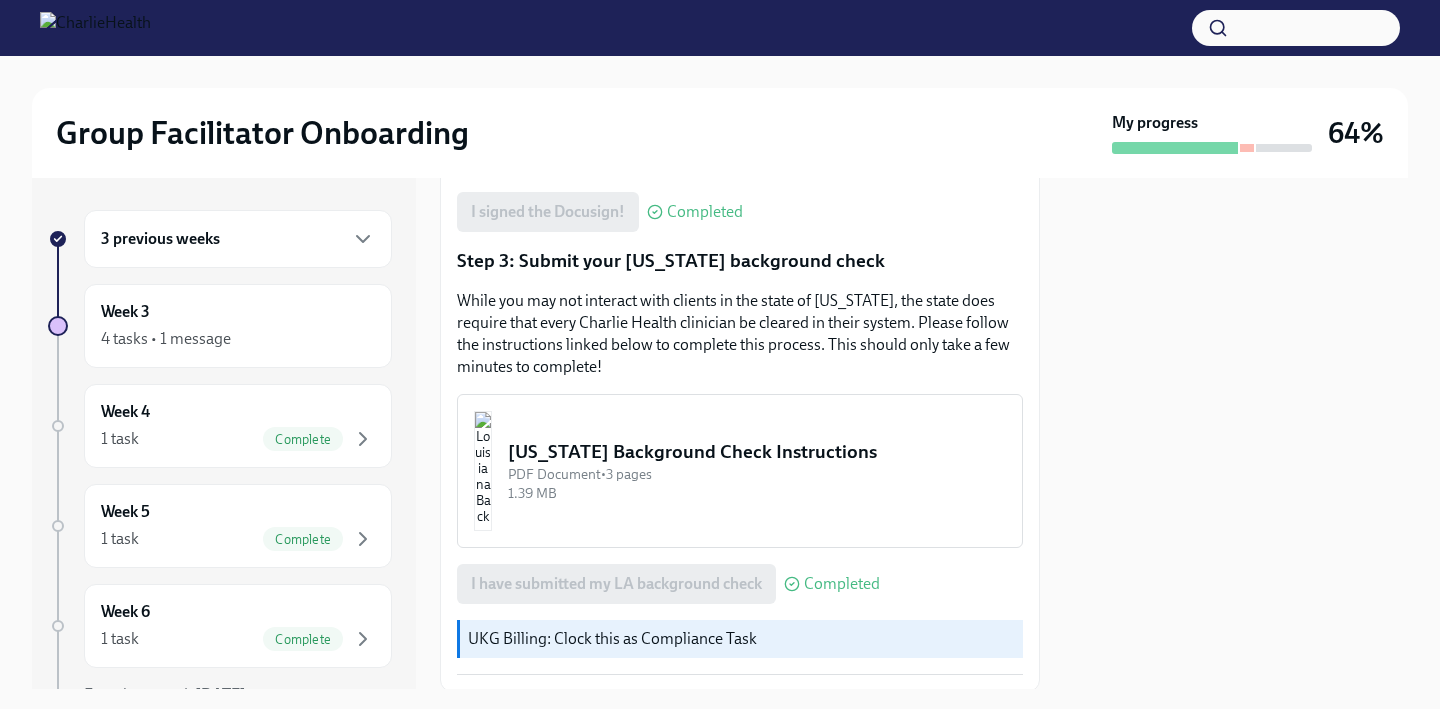 scroll, scrollTop: 695, scrollLeft: 0, axis: vertical 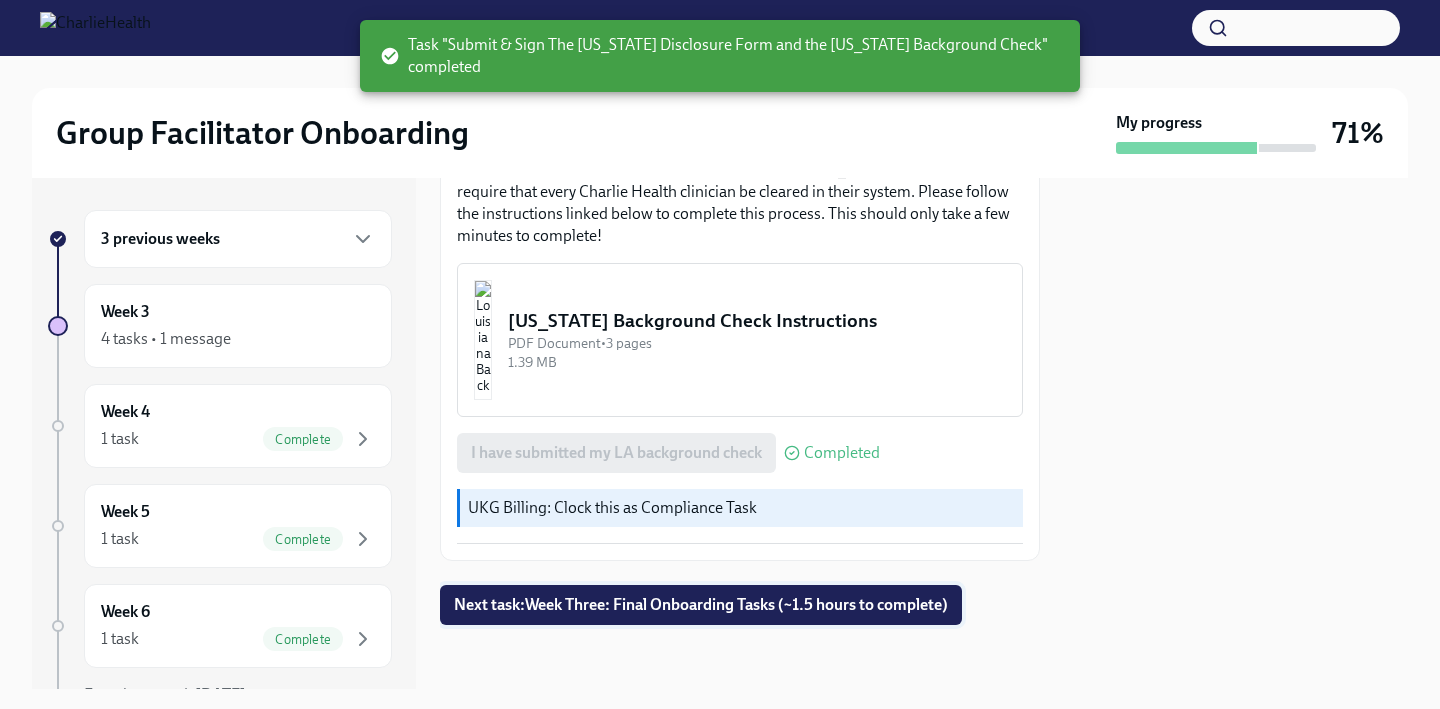 click on "Next task :  Week Three: Final Onboarding Tasks (~1.5 hours to complete)" at bounding box center (701, 605) 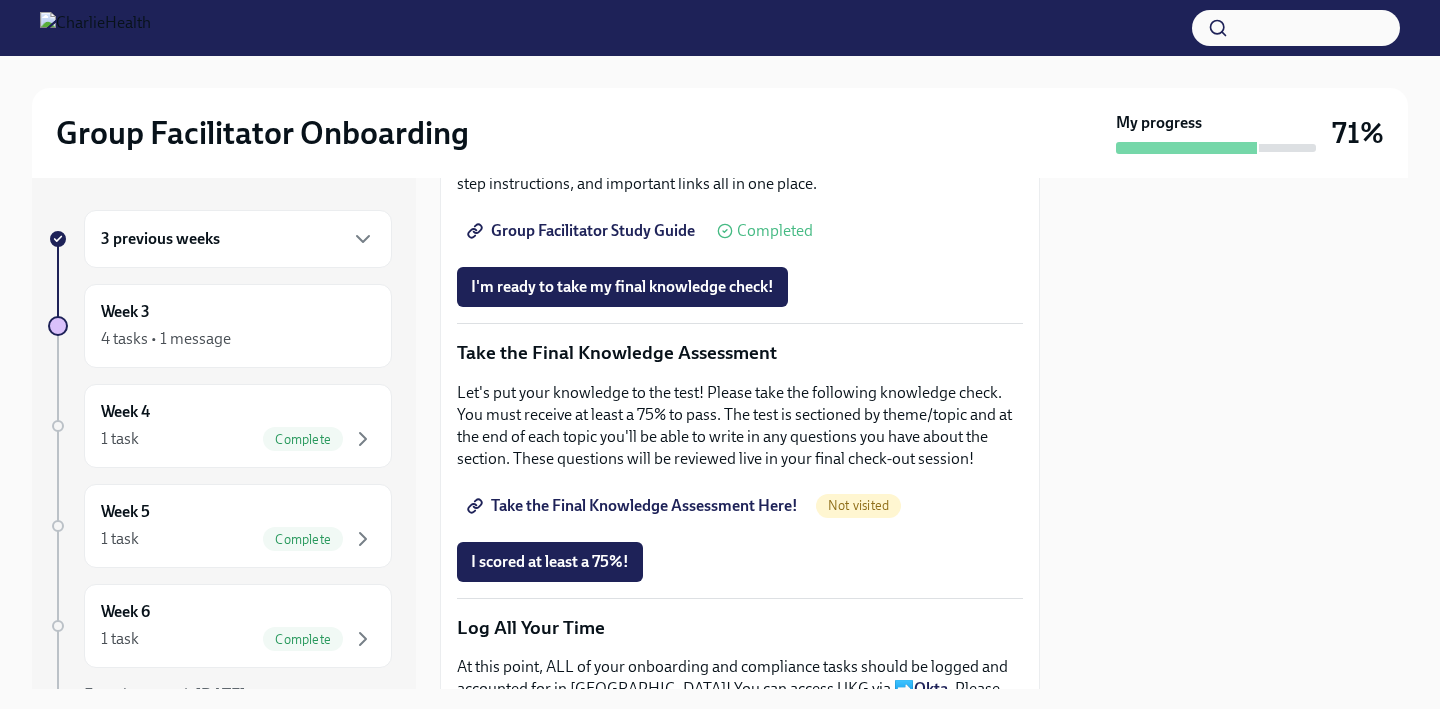 scroll, scrollTop: 969, scrollLeft: 0, axis: vertical 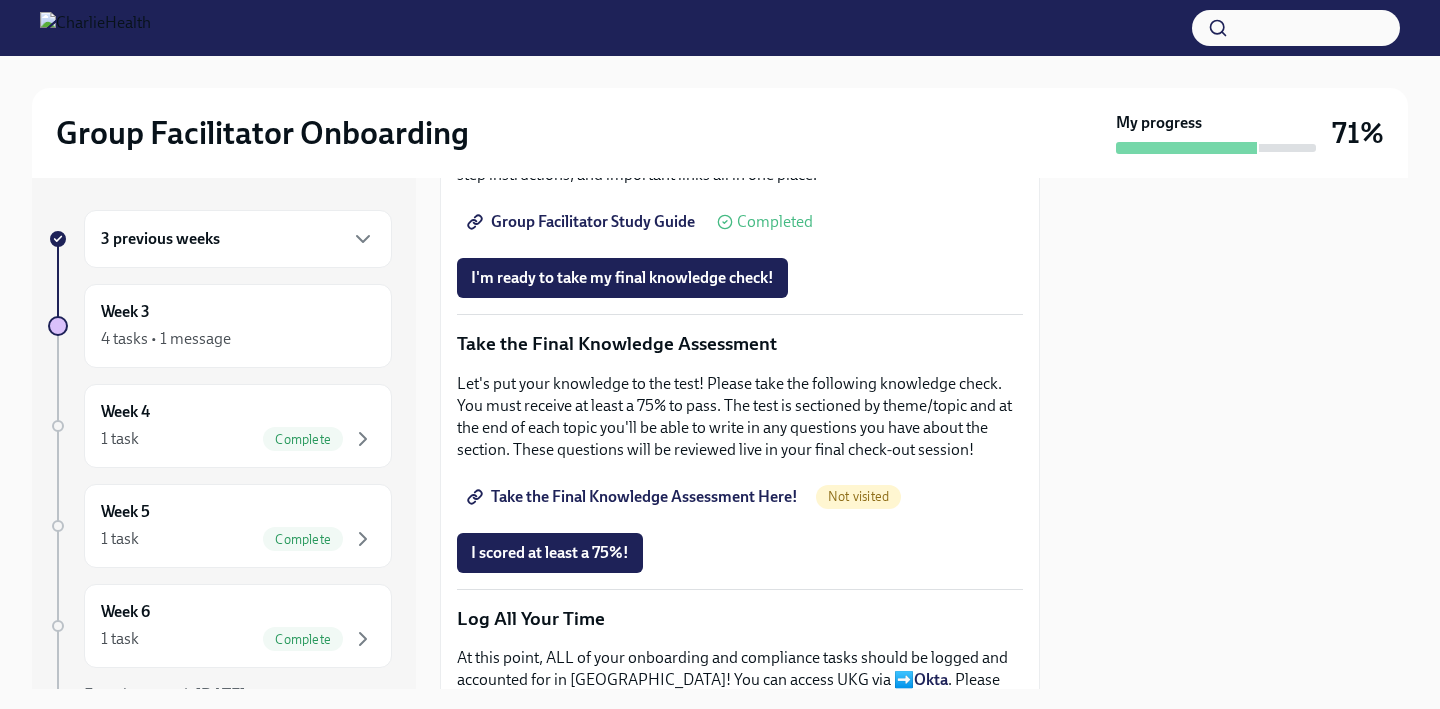click on "Take the Final Knowledge Assessment Here!" at bounding box center [634, 497] 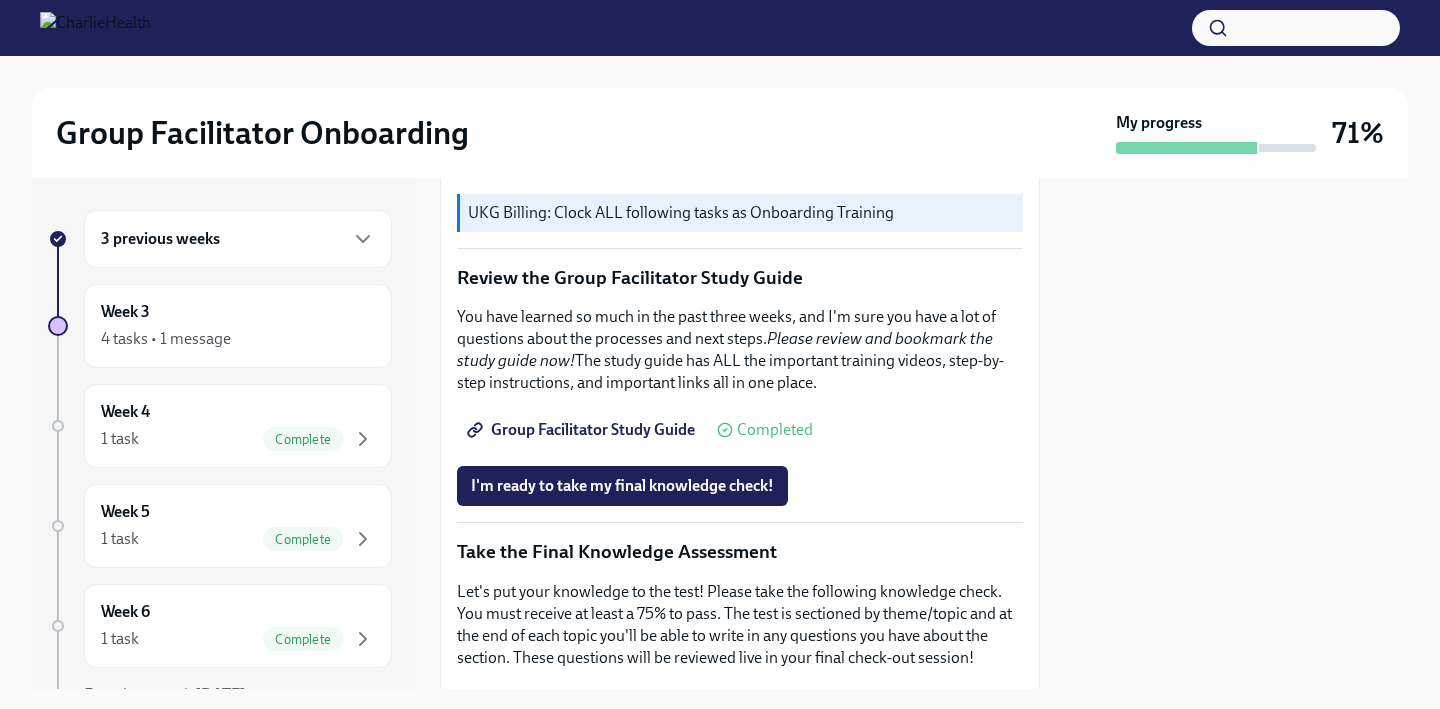 scroll, scrollTop: 747, scrollLeft: 0, axis: vertical 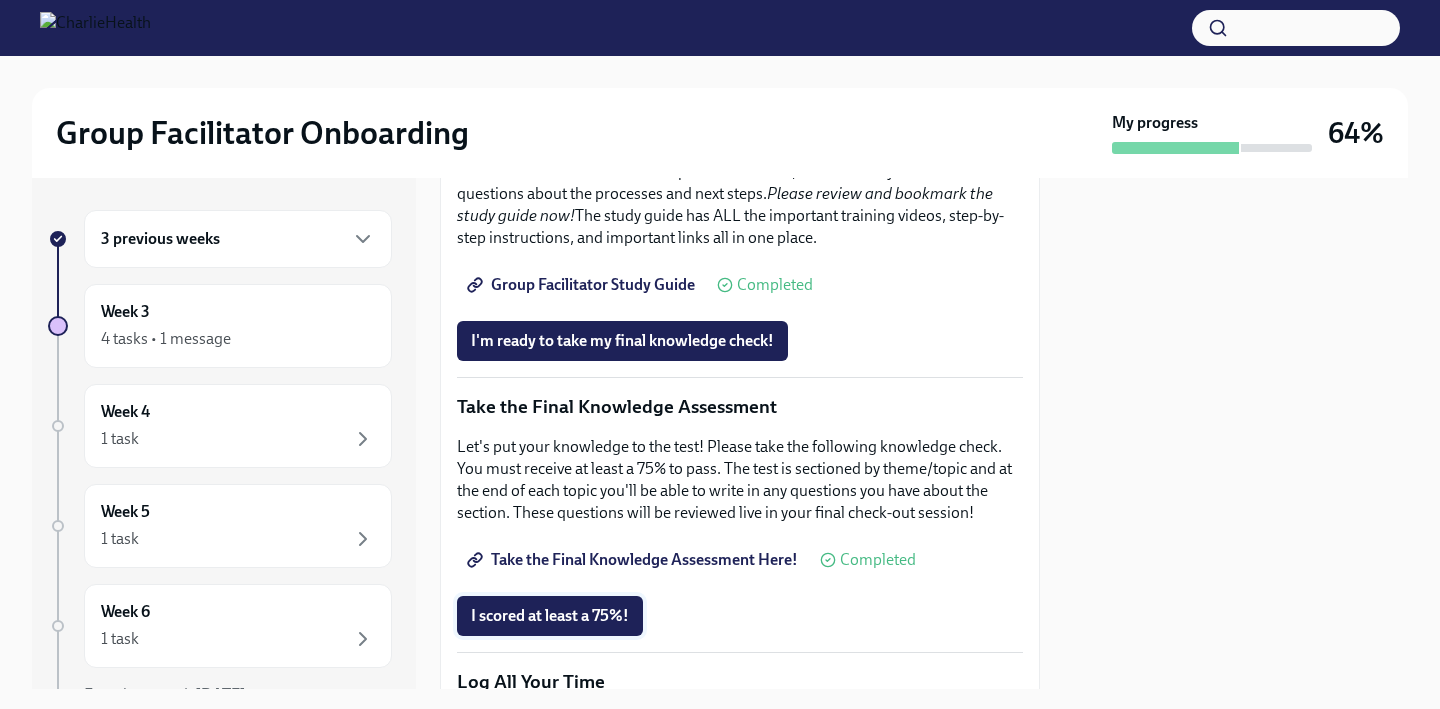 click on "I scored at least a 75%!" at bounding box center (550, 616) 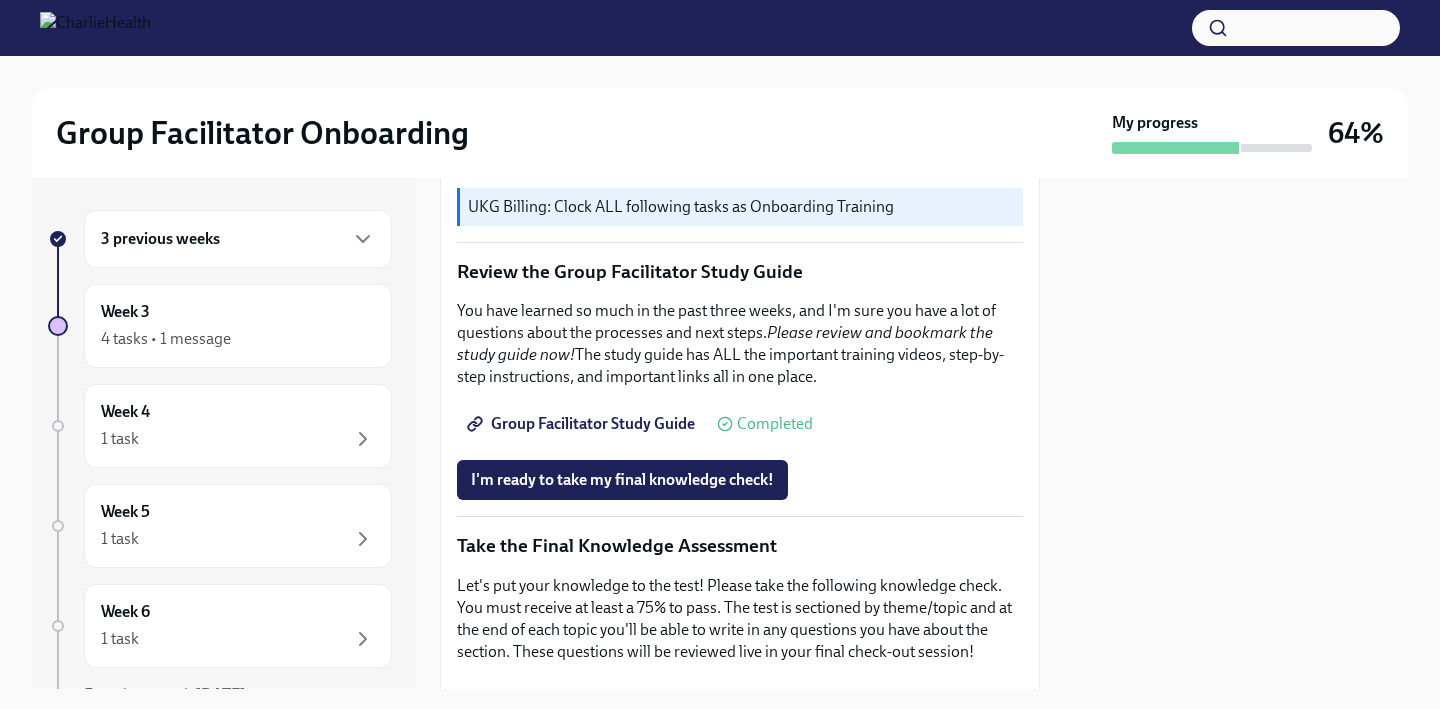 scroll, scrollTop: 760, scrollLeft: 0, axis: vertical 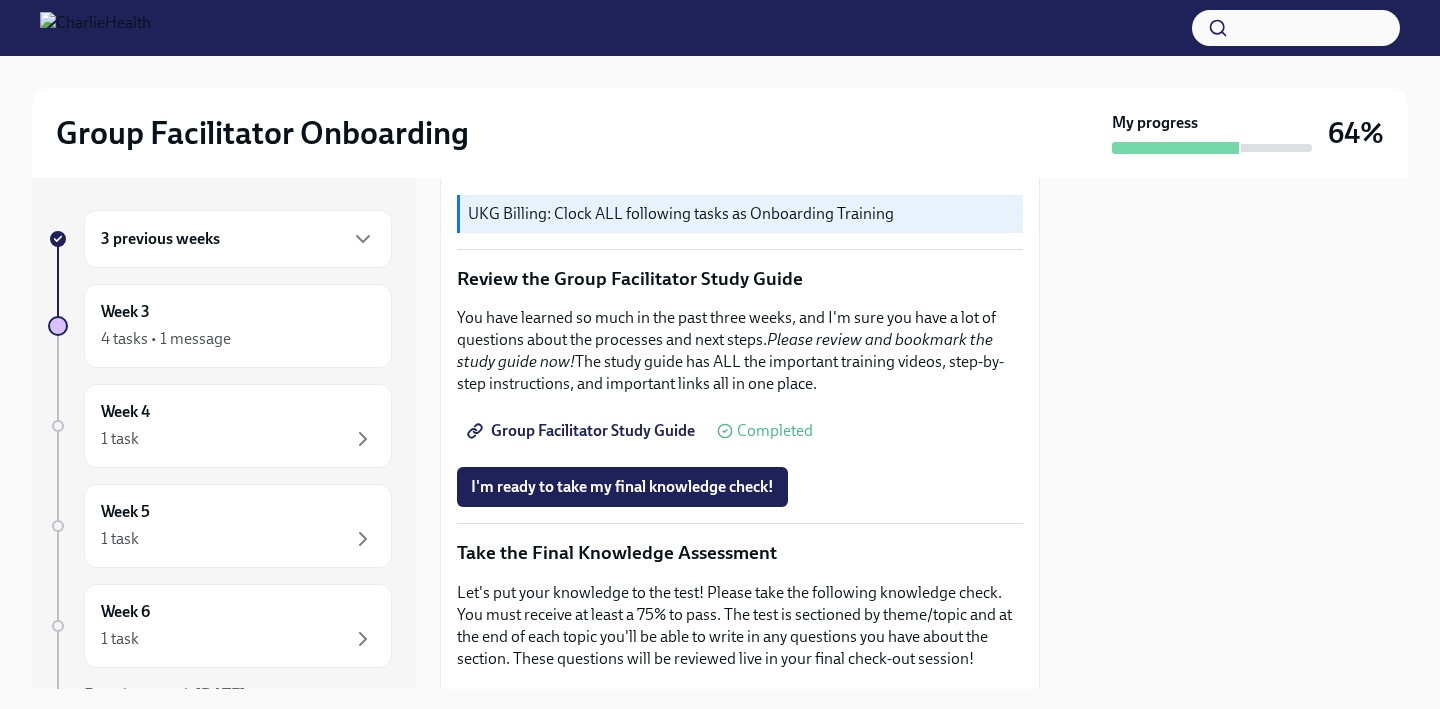 click on "3 previous weeks" at bounding box center (238, 239) 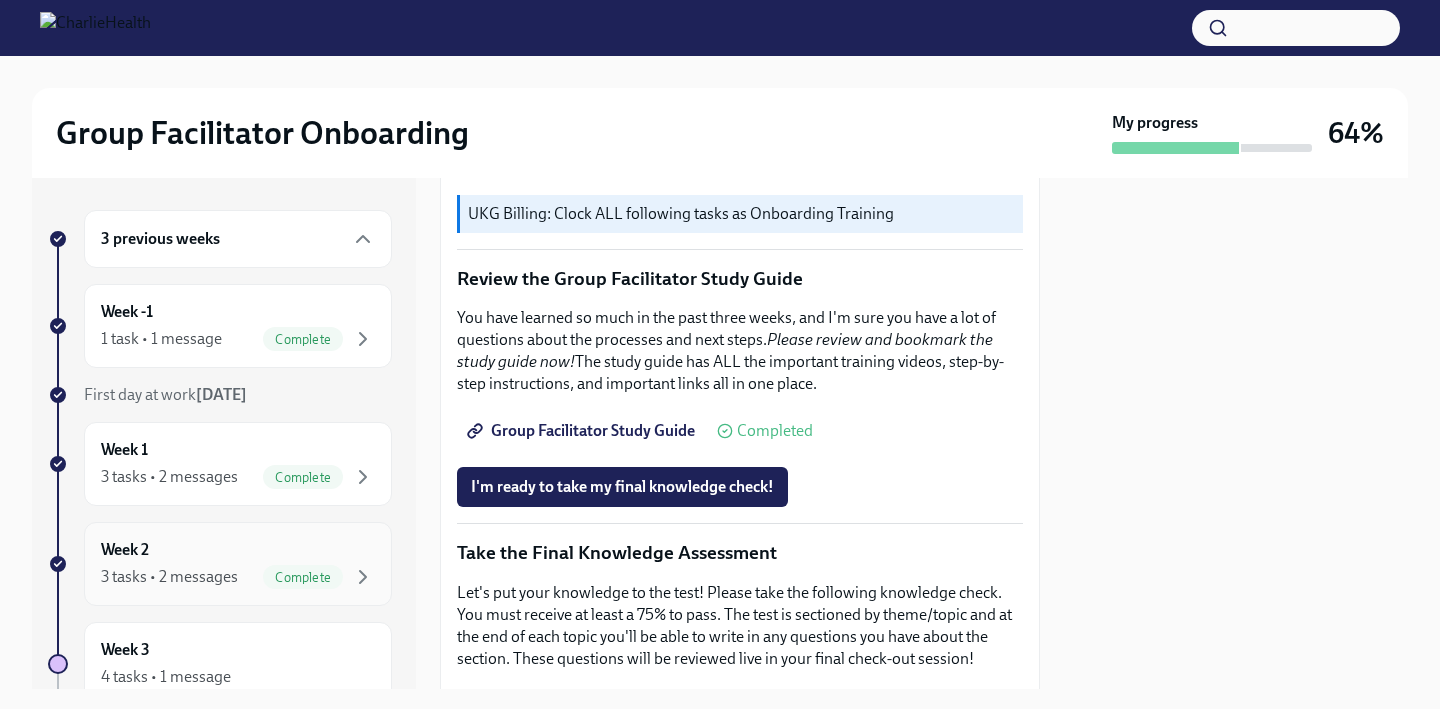 click on "3 tasks • 2 messages Complete" at bounding box center [238, 577] 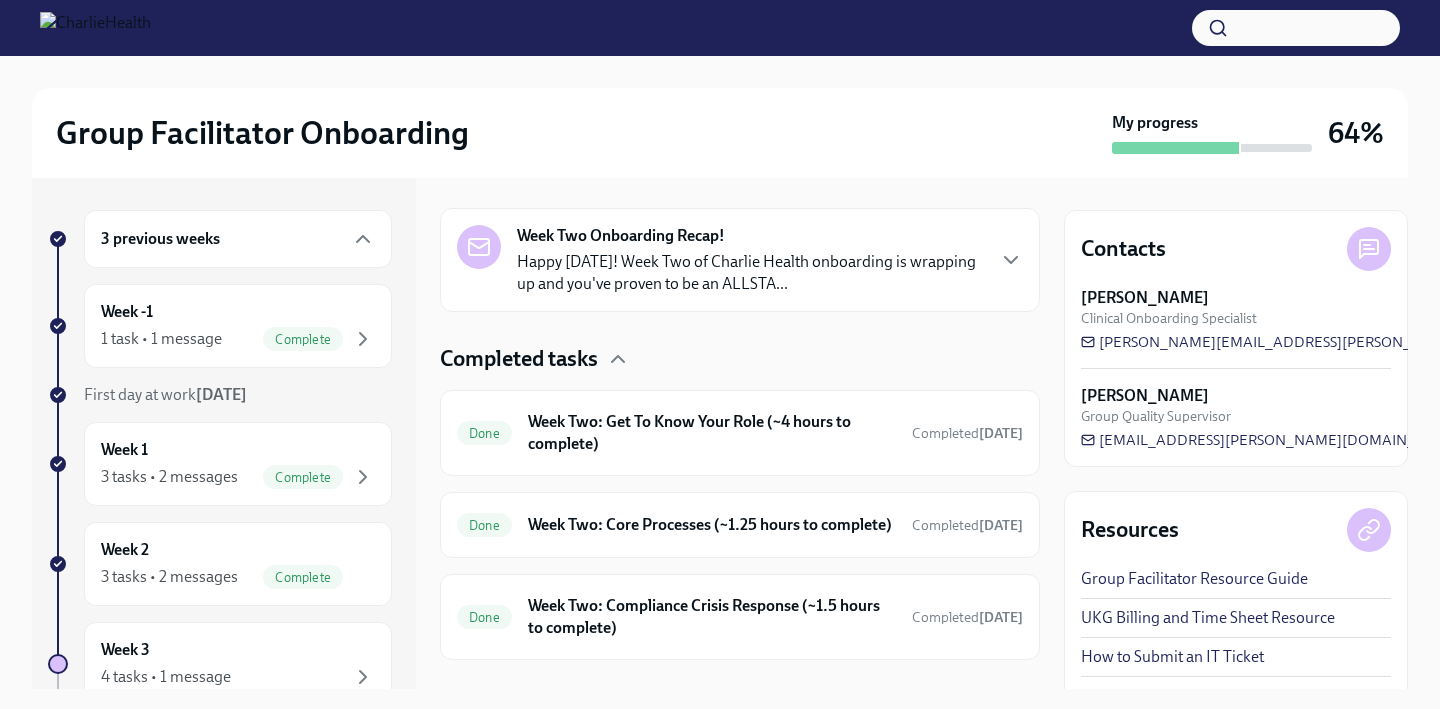 scroll, scrollTop: 507, scrollLeft: 0, axis: vertical 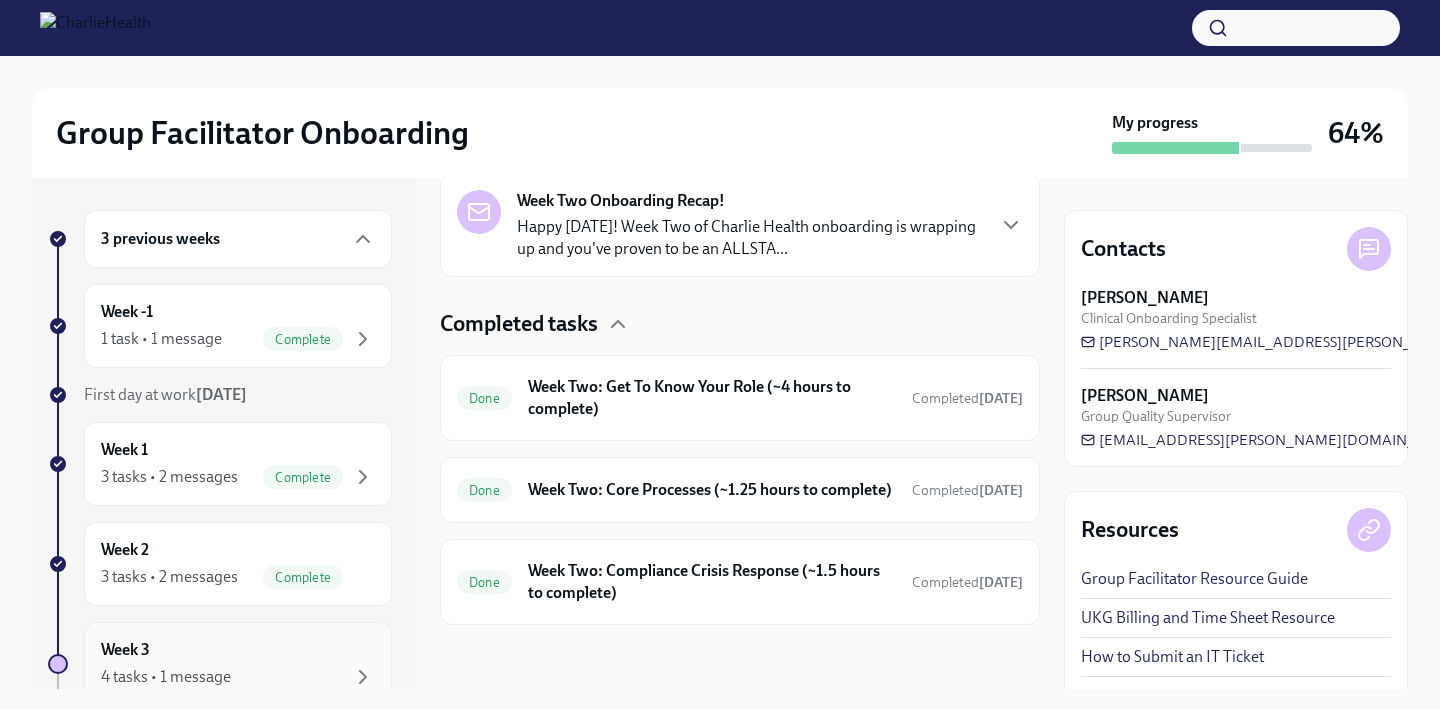 click on "Week 3 4 tasks • 1 message" at bounding box center [238, 664] 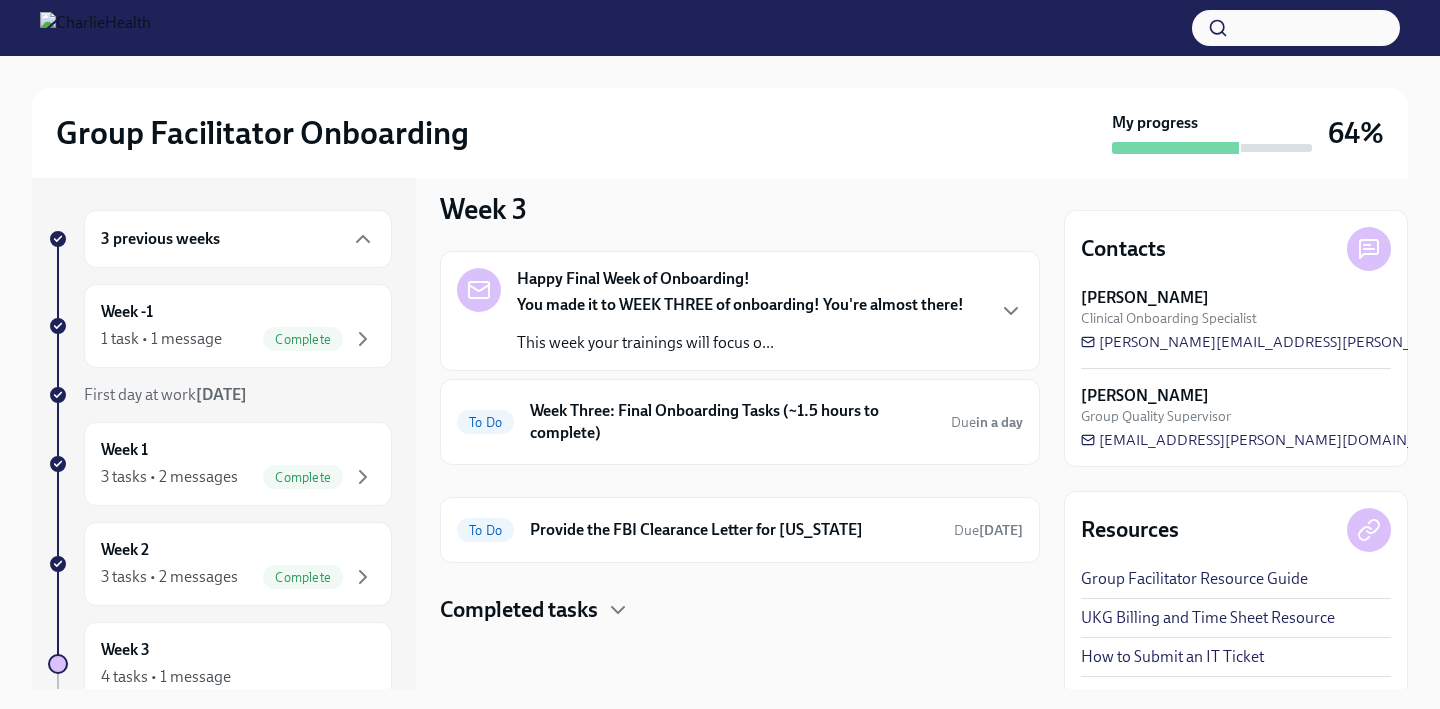 click on "Completed tasks" at bounding box center [519, 610] 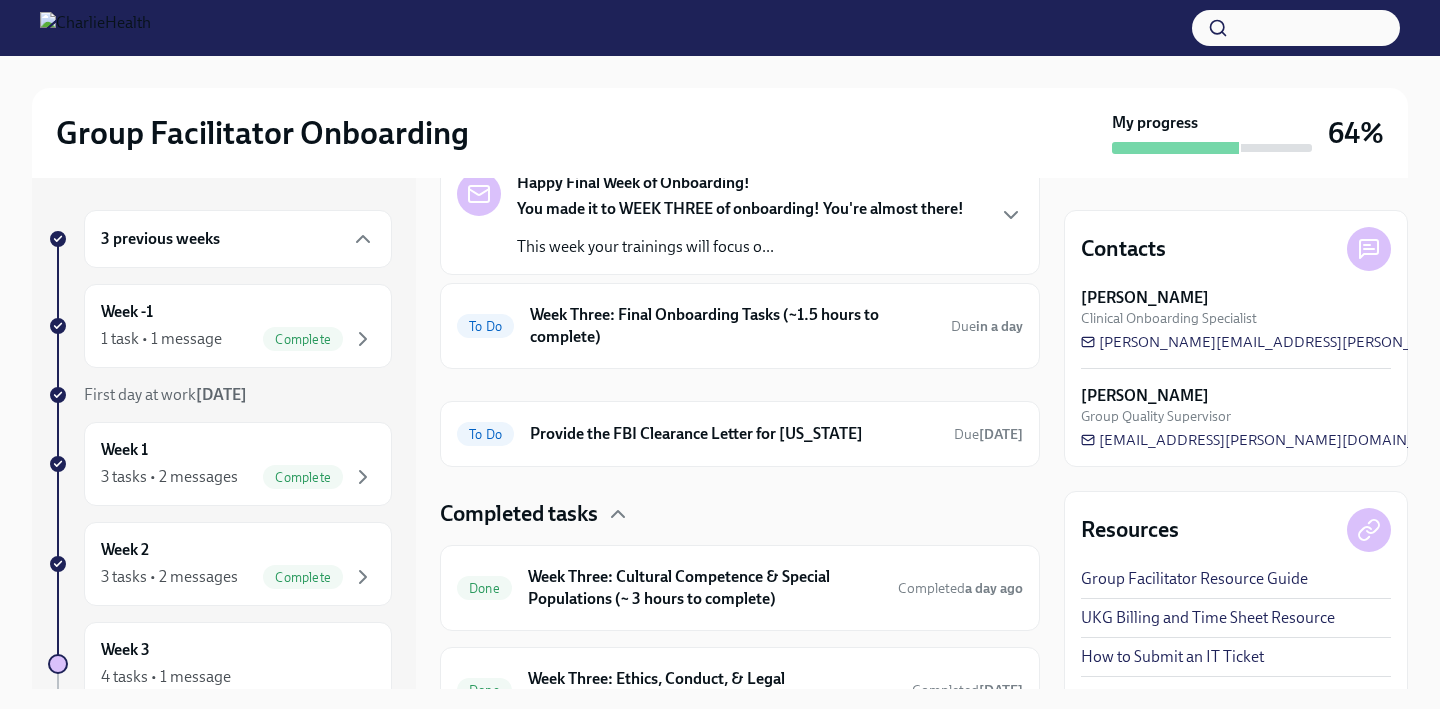 scroll, scrollTop: 114, scrollLeft: 0, axis: vertical 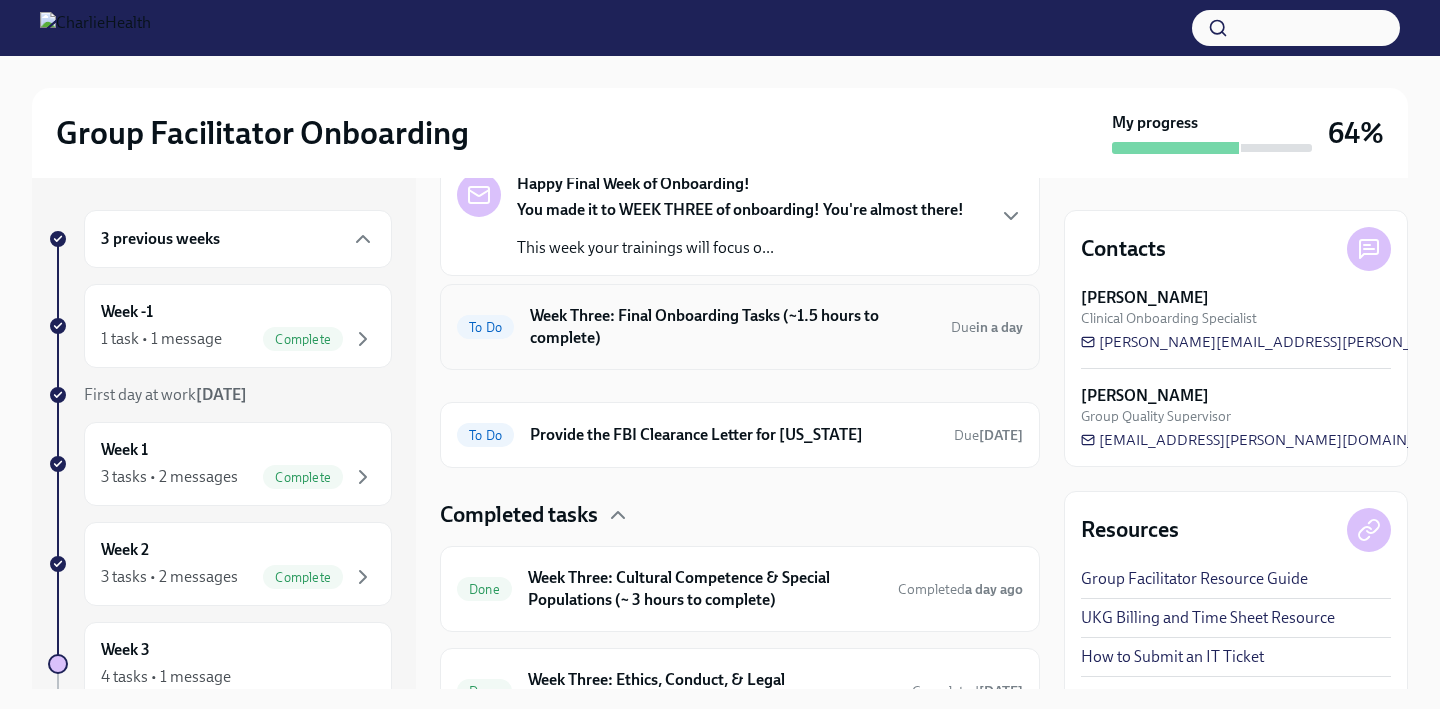 click on "To Do Week Three: Final Onboarding Tasks (~1.5 hours to complete) Due  in a day" at bounding box center (740, 327) 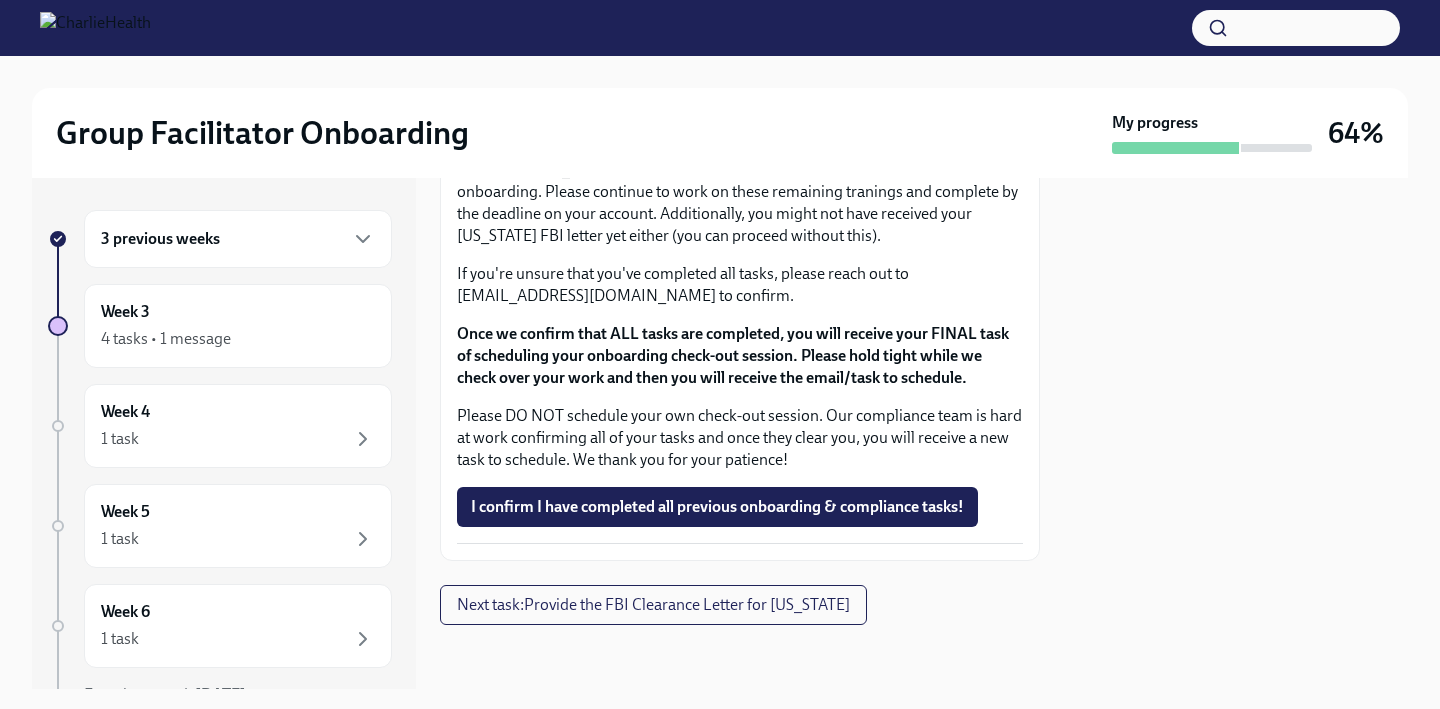 scroll, scrollTop: 1634, scrollLeft: 0, axis: vertical 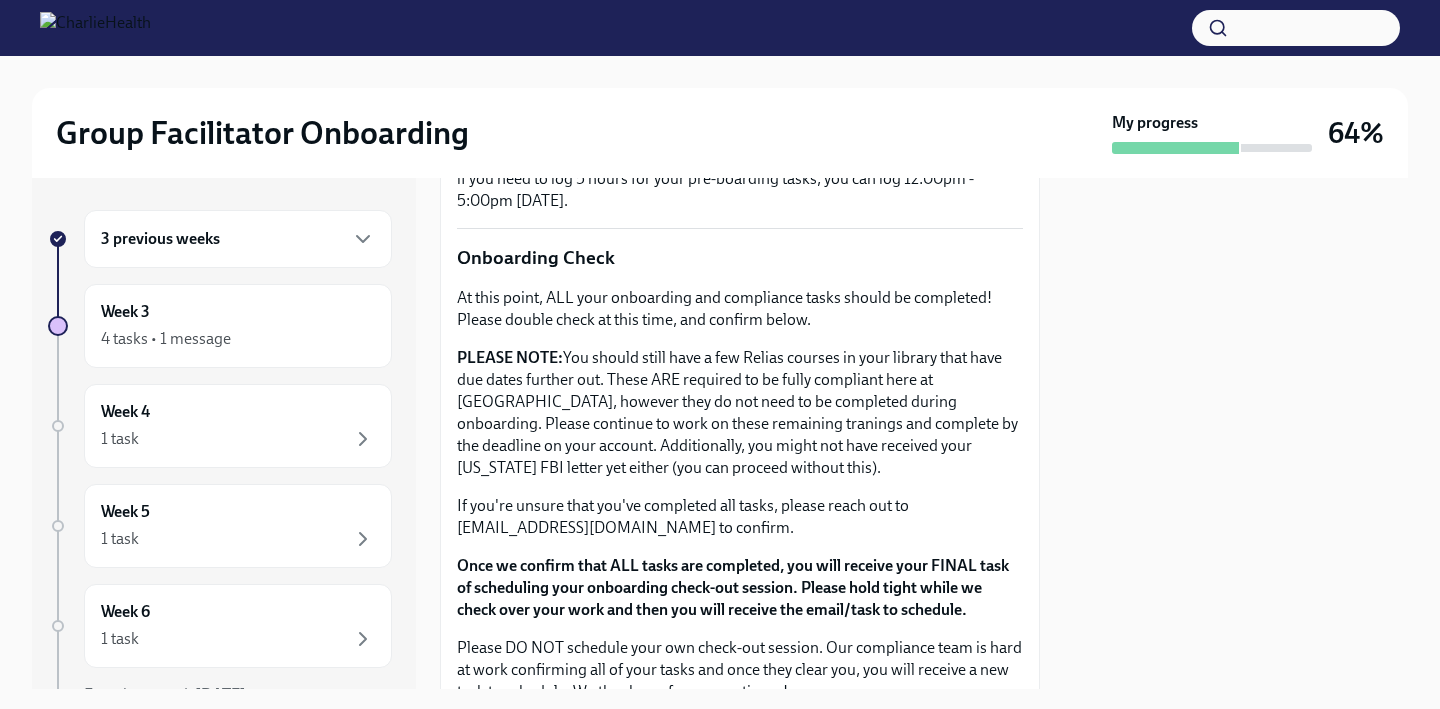 click on "3 previous weeks" at bounding box center (238, 239) 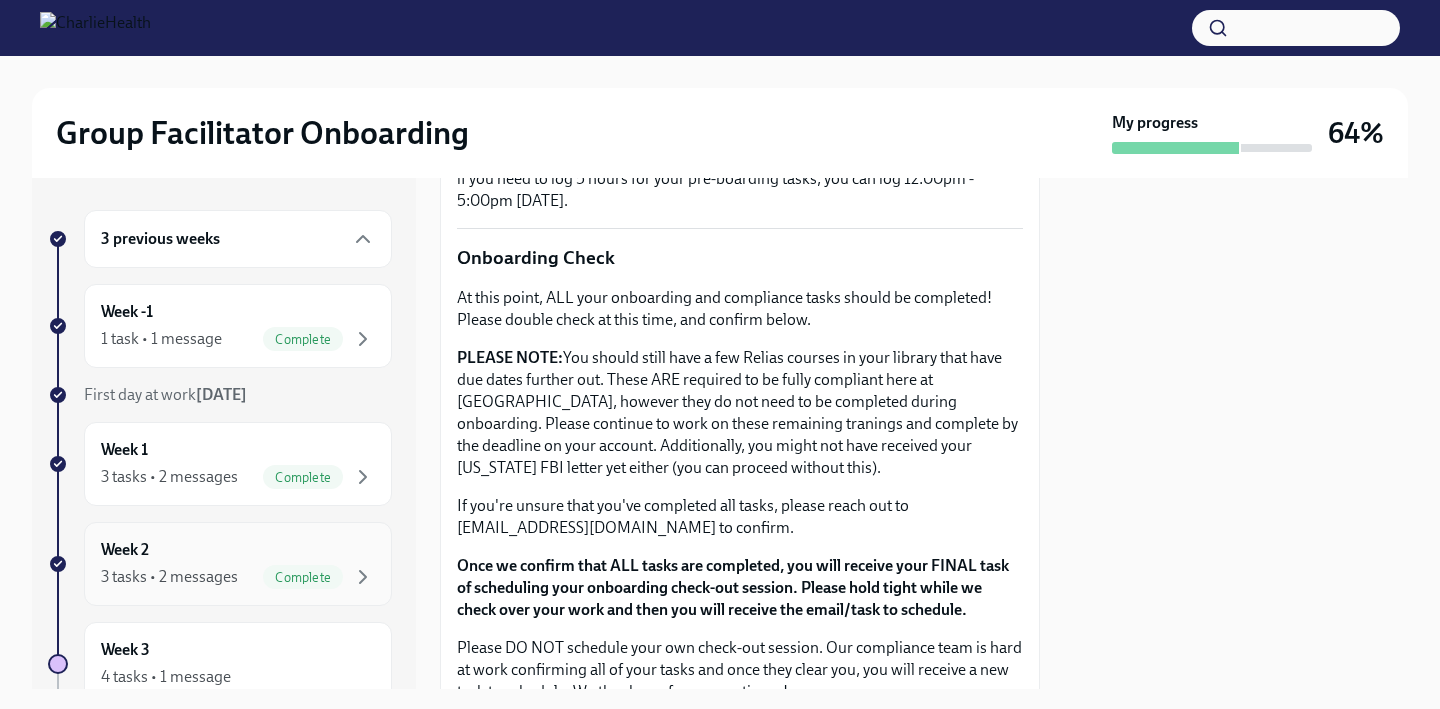 click on "Week 2 3 tasks • 2 messages Complete" at bounding box center [238, 564] 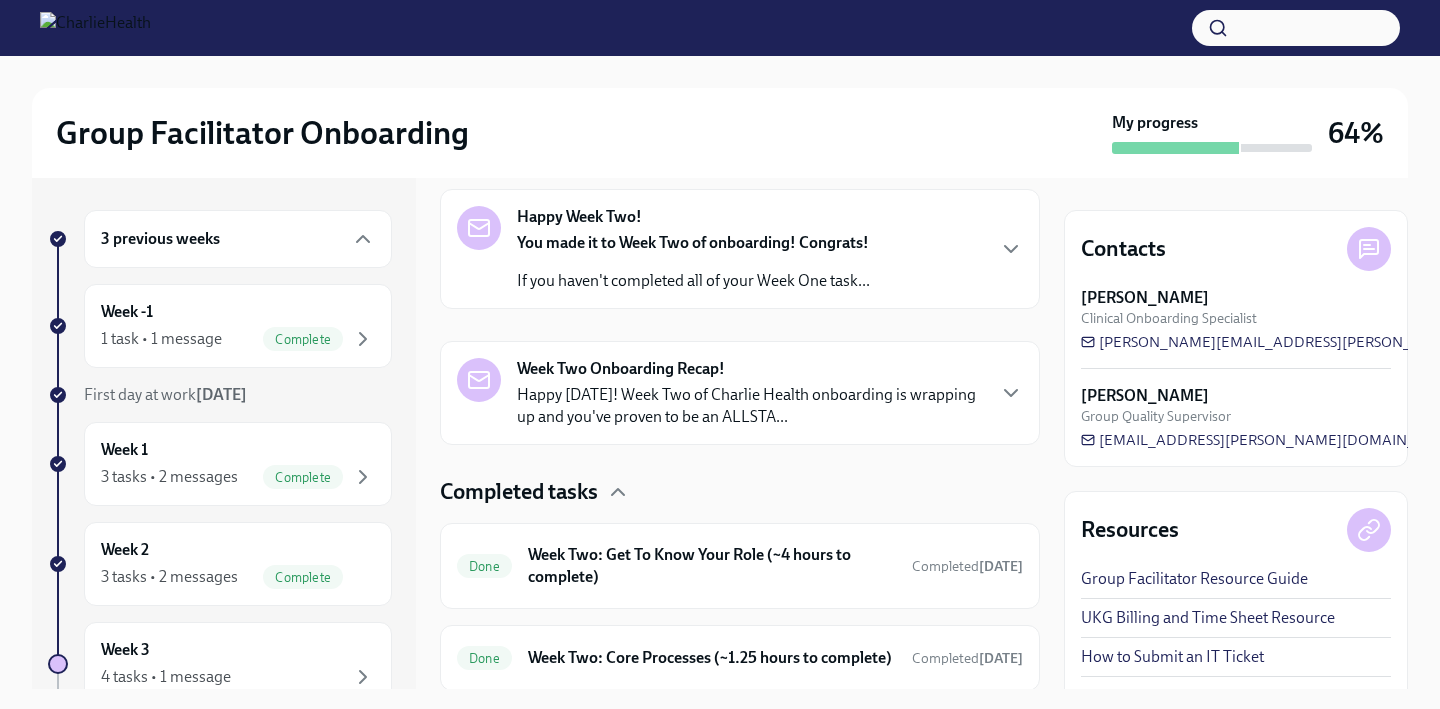 scroll, scrollTop: 507, scrollLeft: 0, axis: vertical 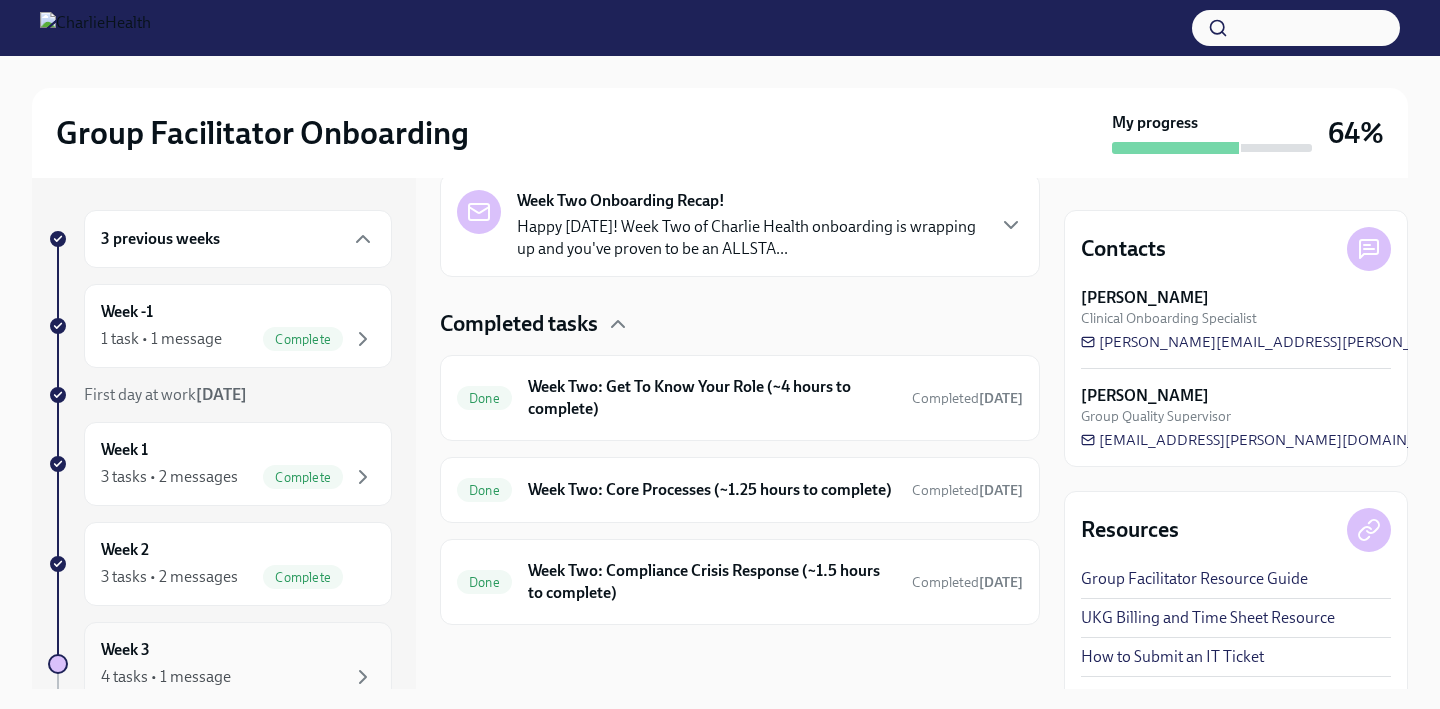 click on "Week 3 4 tasks • 1 message" at bounding box center (238, 664) 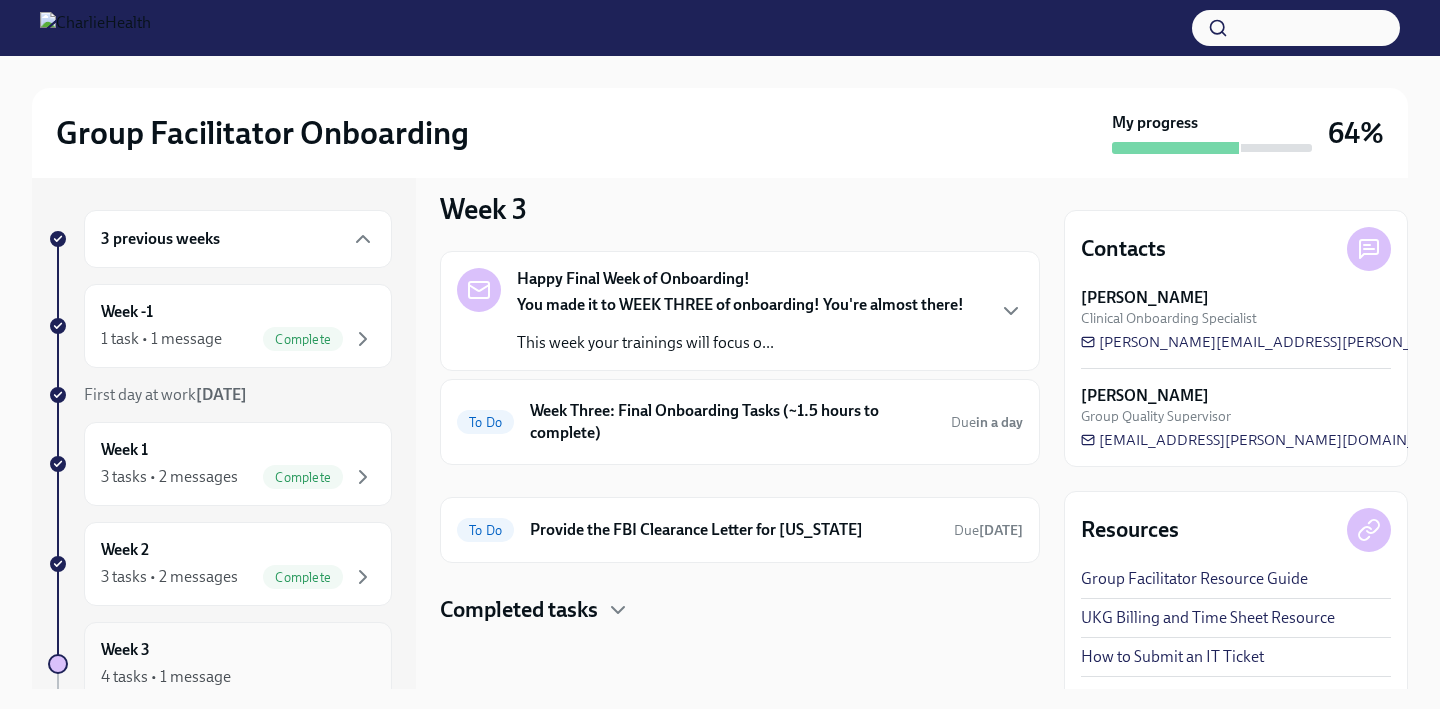 scroll, scrollTop: 19, scrollLeft: 0, axis: vertical 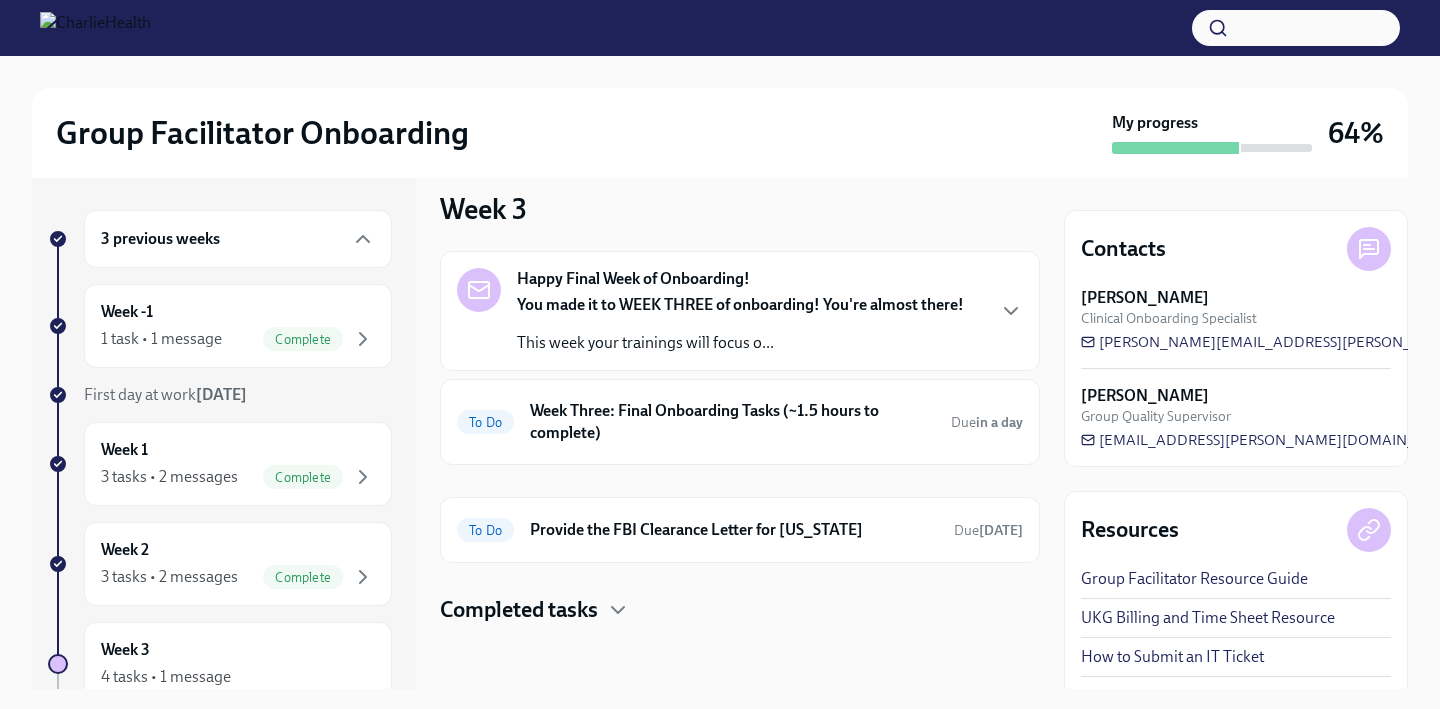 click on "Completed tasks" at bounding box center [740, 610] 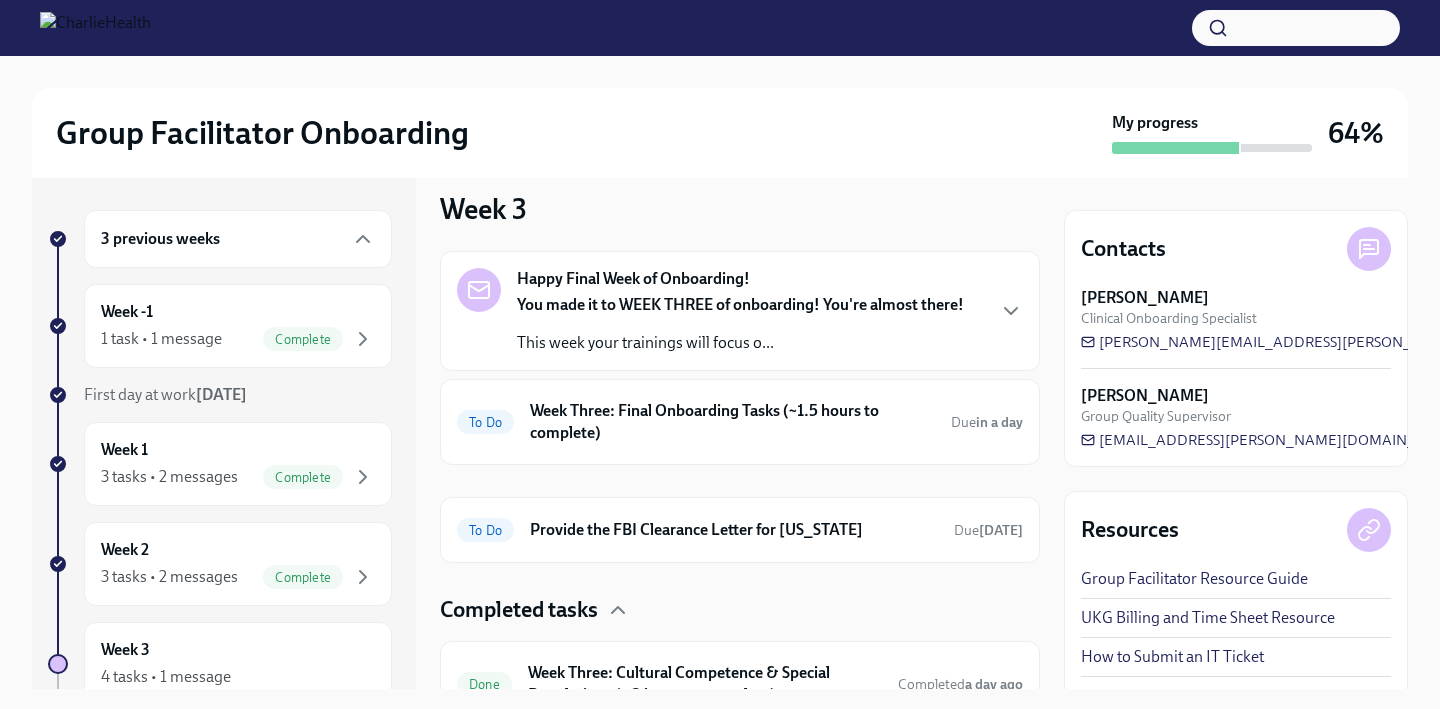 scroll, scrollTop: 223, scrollLeft: 0, axis: vertical 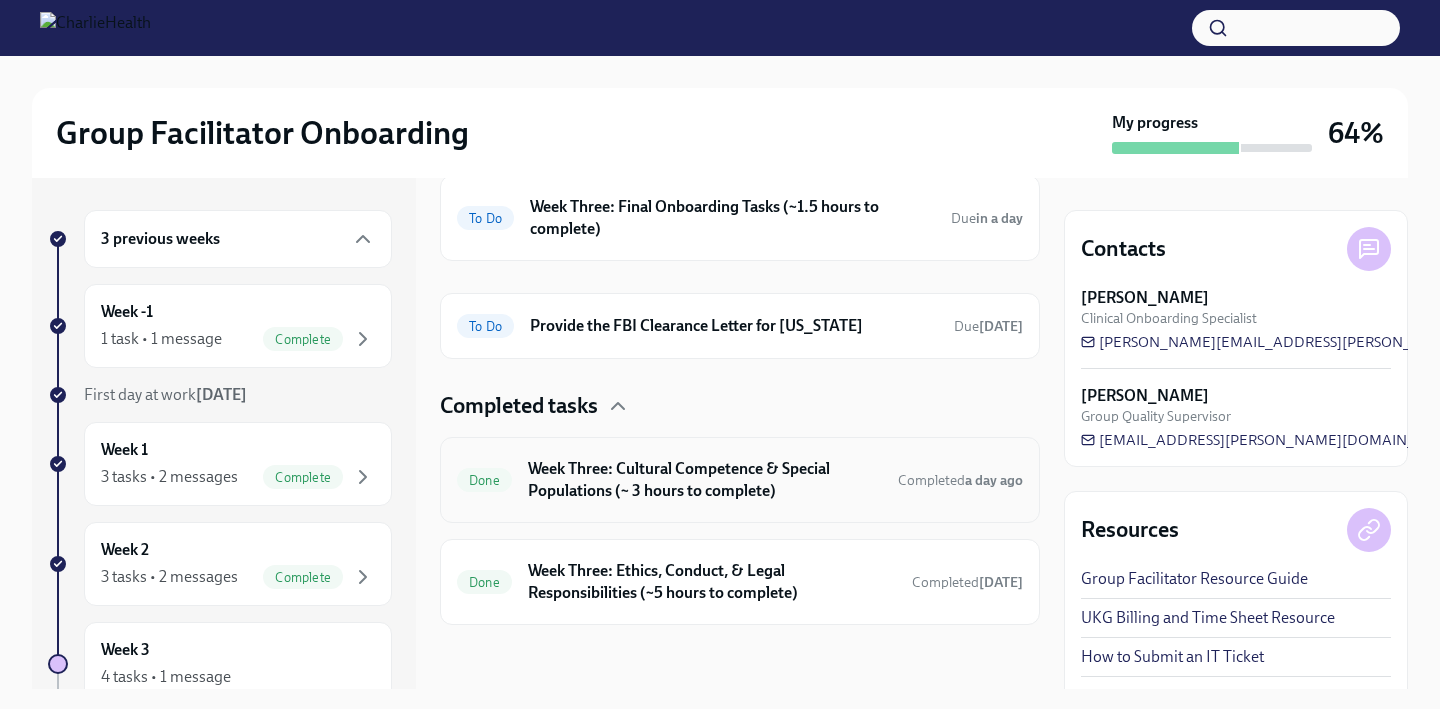 click on "Week Three: Cultural Competence & Special Populations (~ 3 hours to complete)" at bounding box center [705, 480] 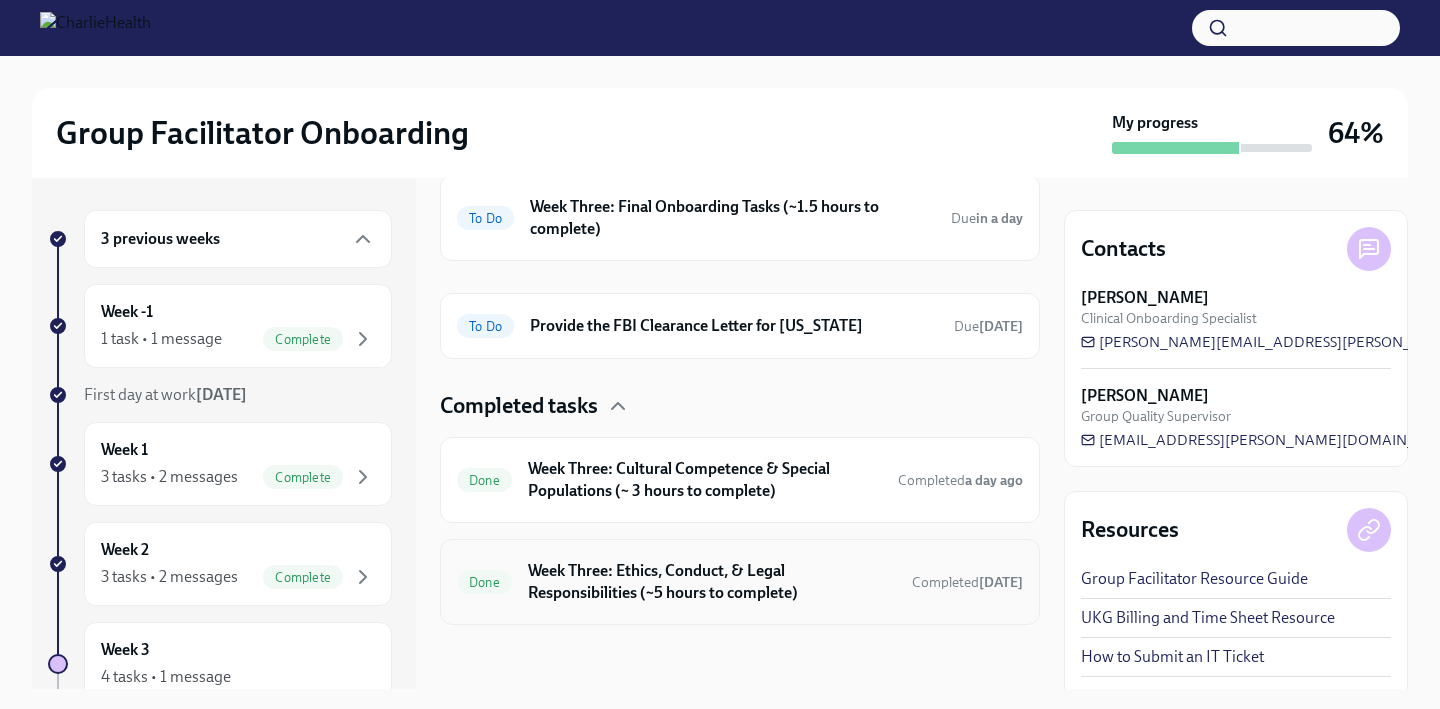 click on "Week Three: Ethics, Conduct, & Legal Responsibilities (~5 hours to complete)" at bounding box center [712, 582] 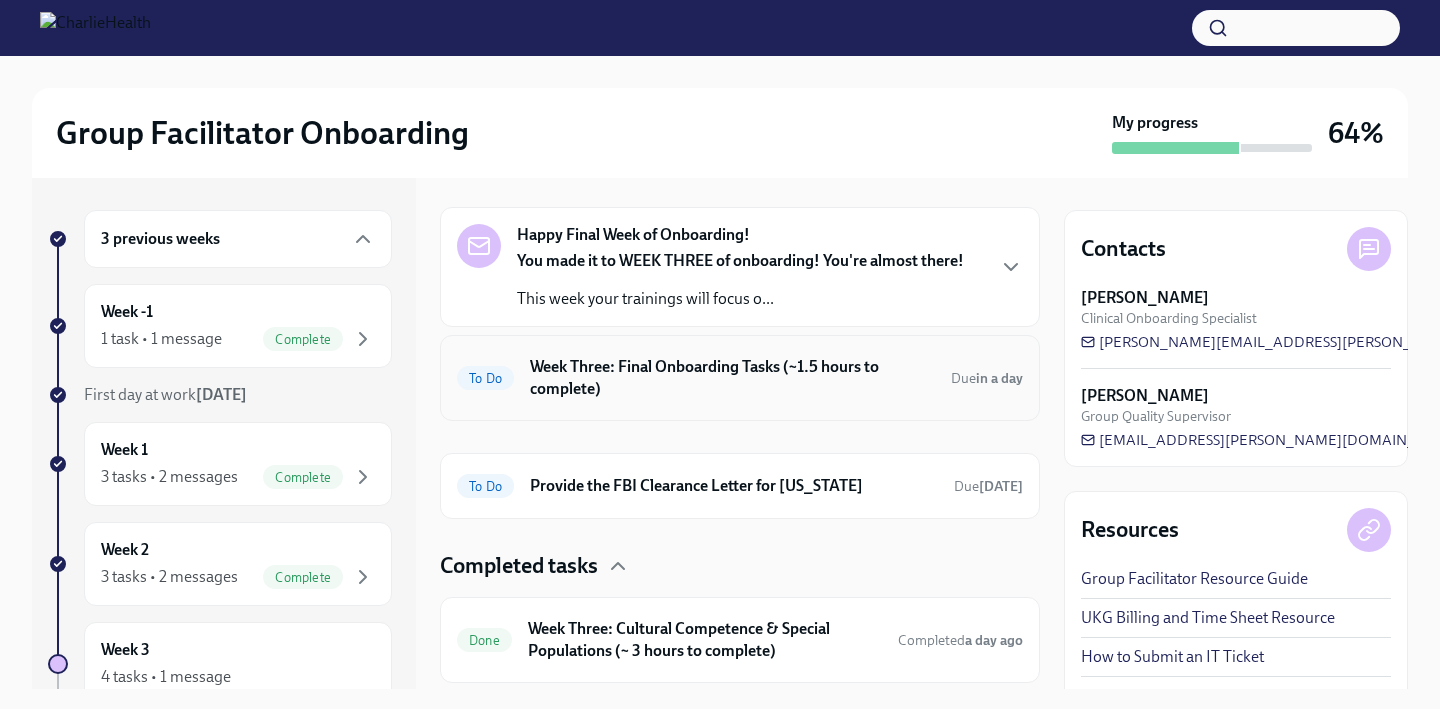 click on "Week Three: Final Onboarding Tasks (~1.5 hours to complete)" at bounding box center [732, 378] 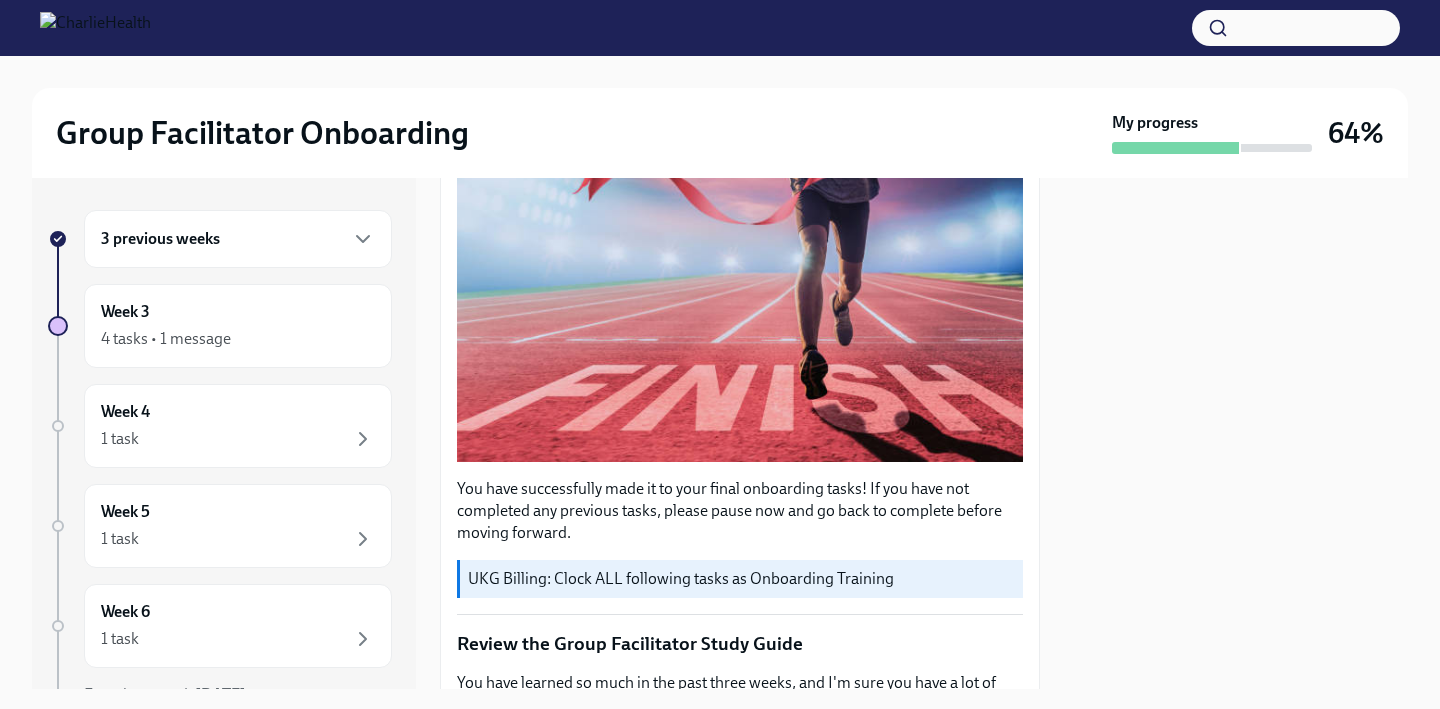 scroll, scrollTop: 400, scrollLeft: 0, axis: vertical 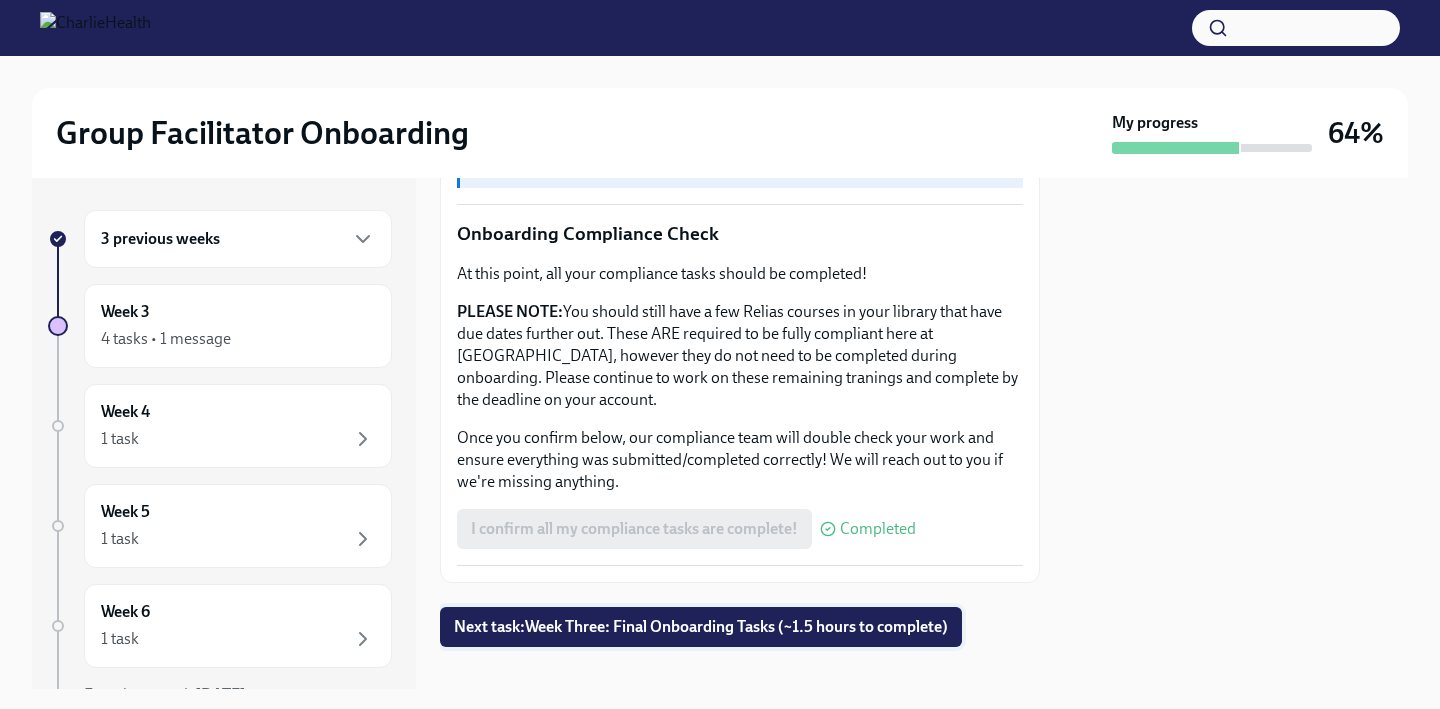 click on "Next task :  Week Three: Final Onboarding Tasks (~1.5 hours to complete)" at bounding box center (701, 627) 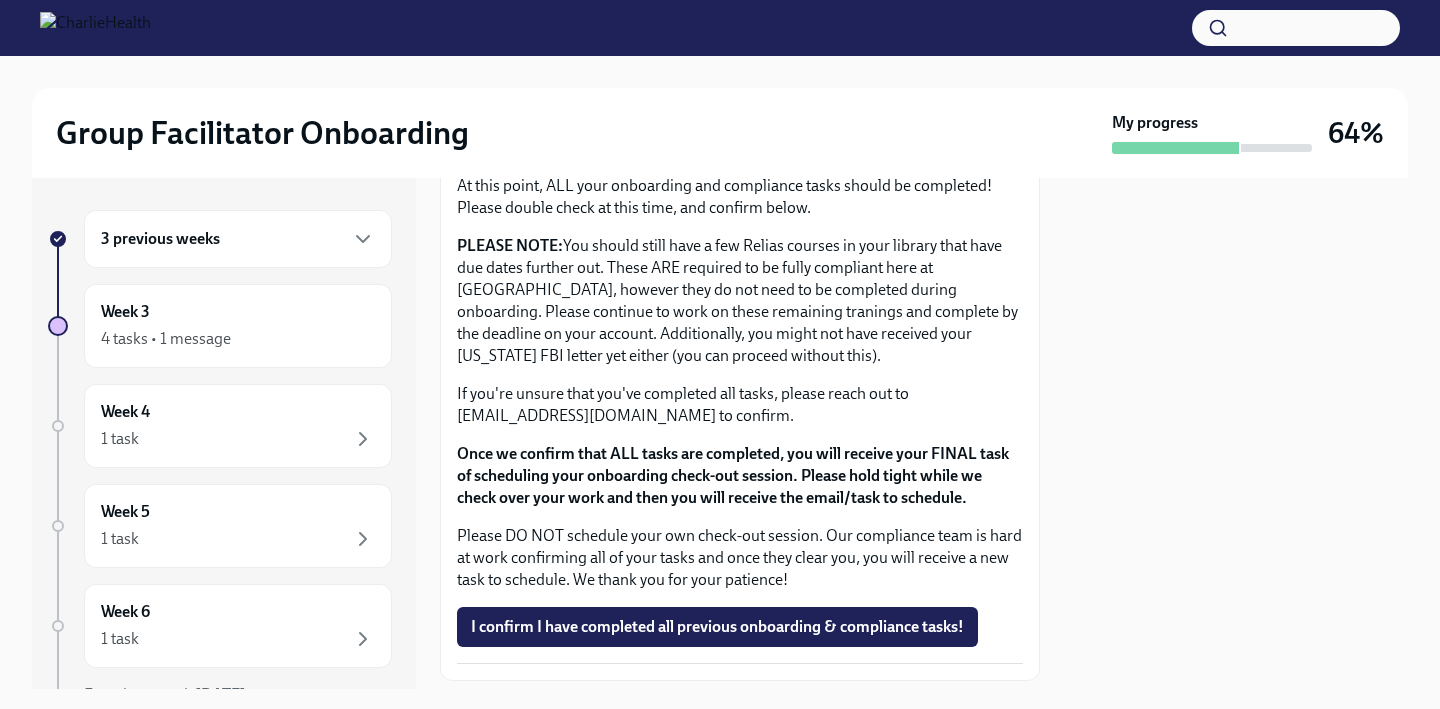 scroll, scrollTop: 1866, scrollLeft: 0, axis: vertical 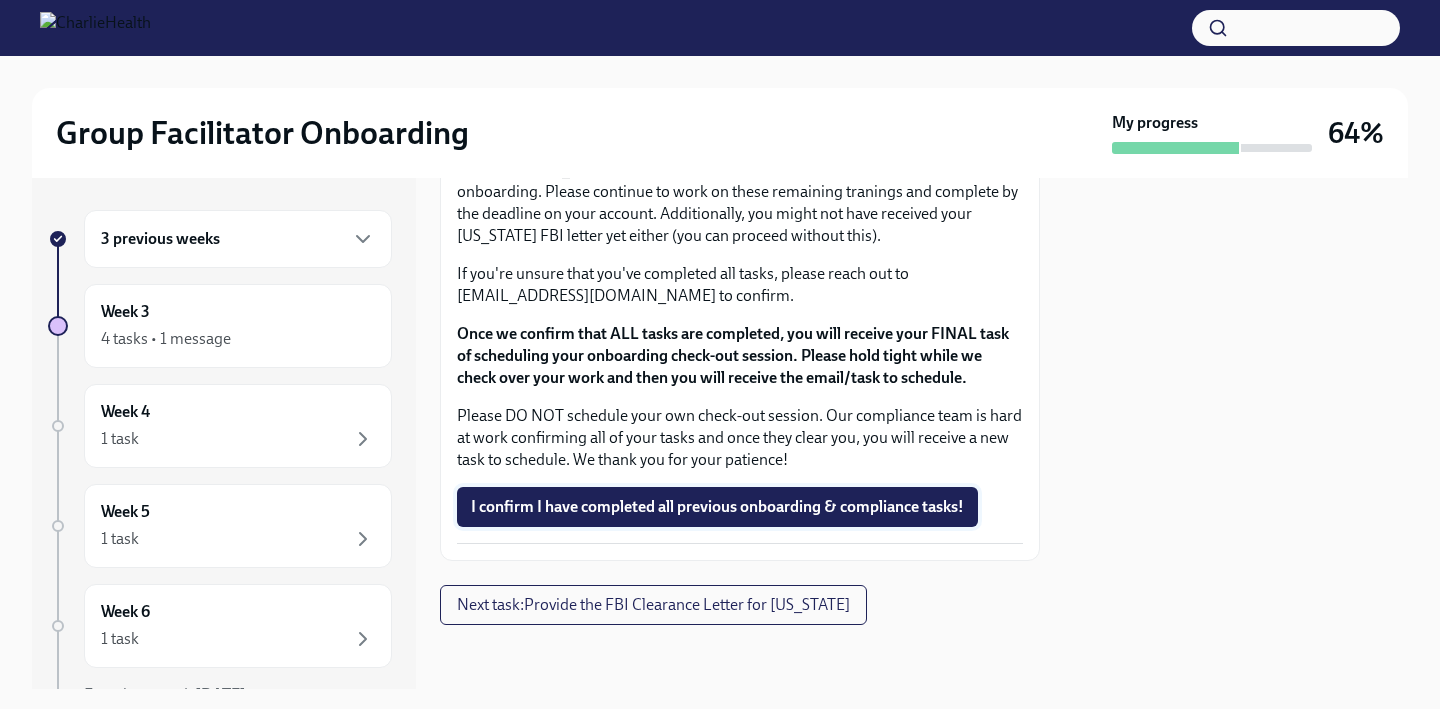 click on "I confirm I have completed all previous onboarding & compliance tasks!" at bounding box center [717, 507] 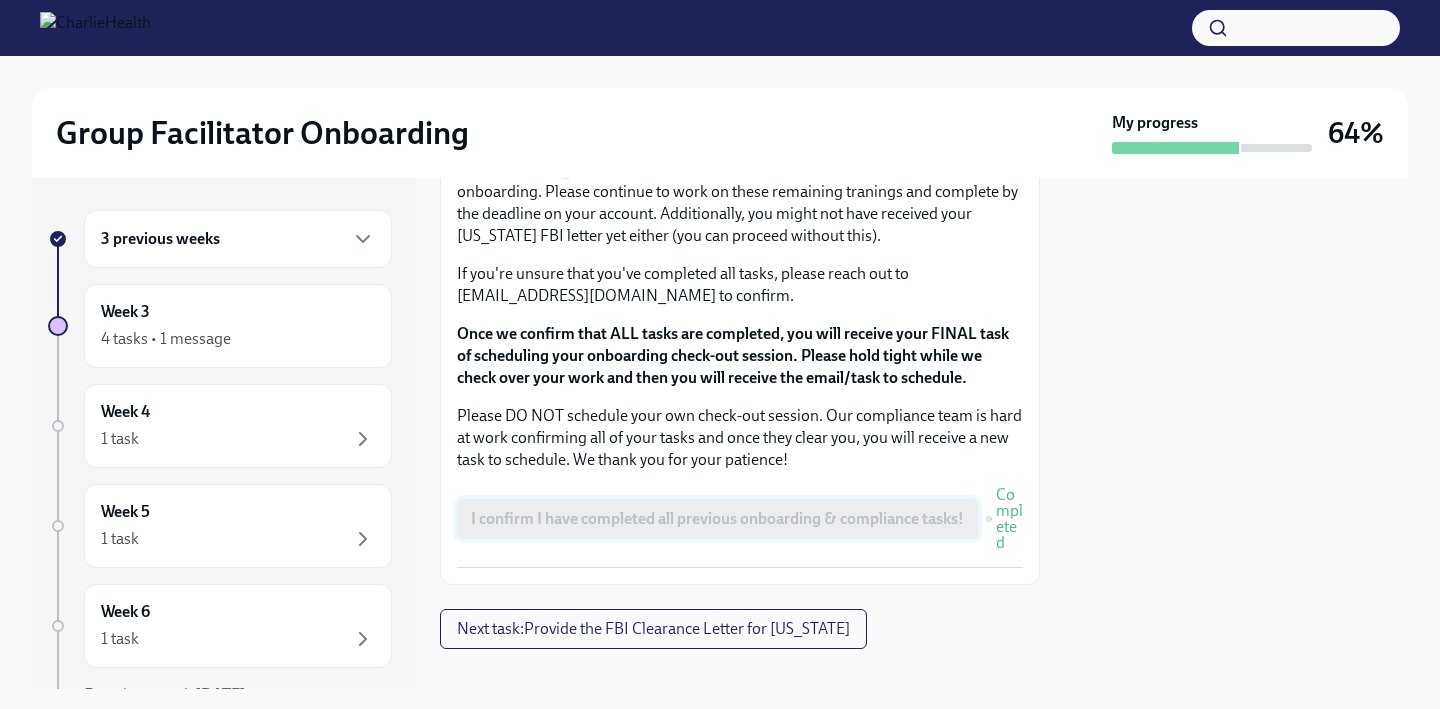 scroll, scrollTop: 1890, scrollLeft: 0, axis: vertical 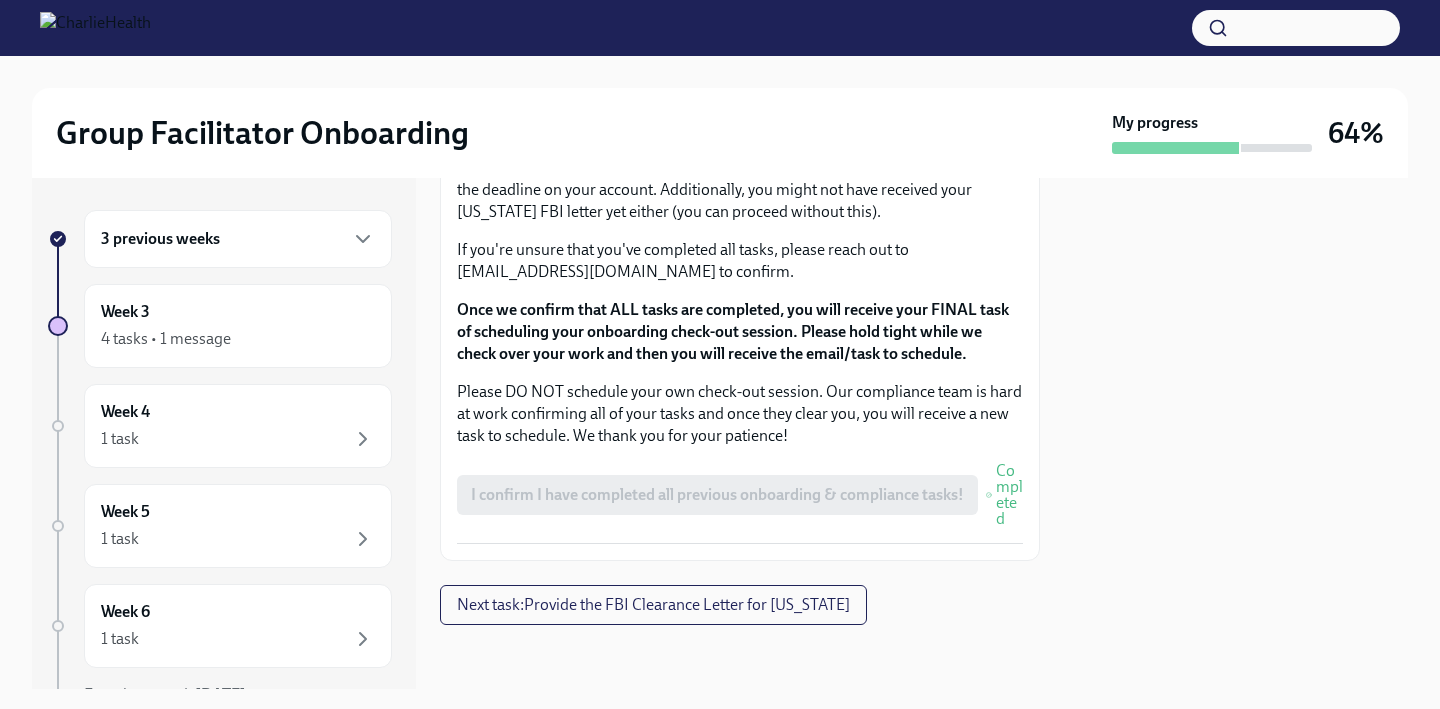 click at bounding box center (740, 657) 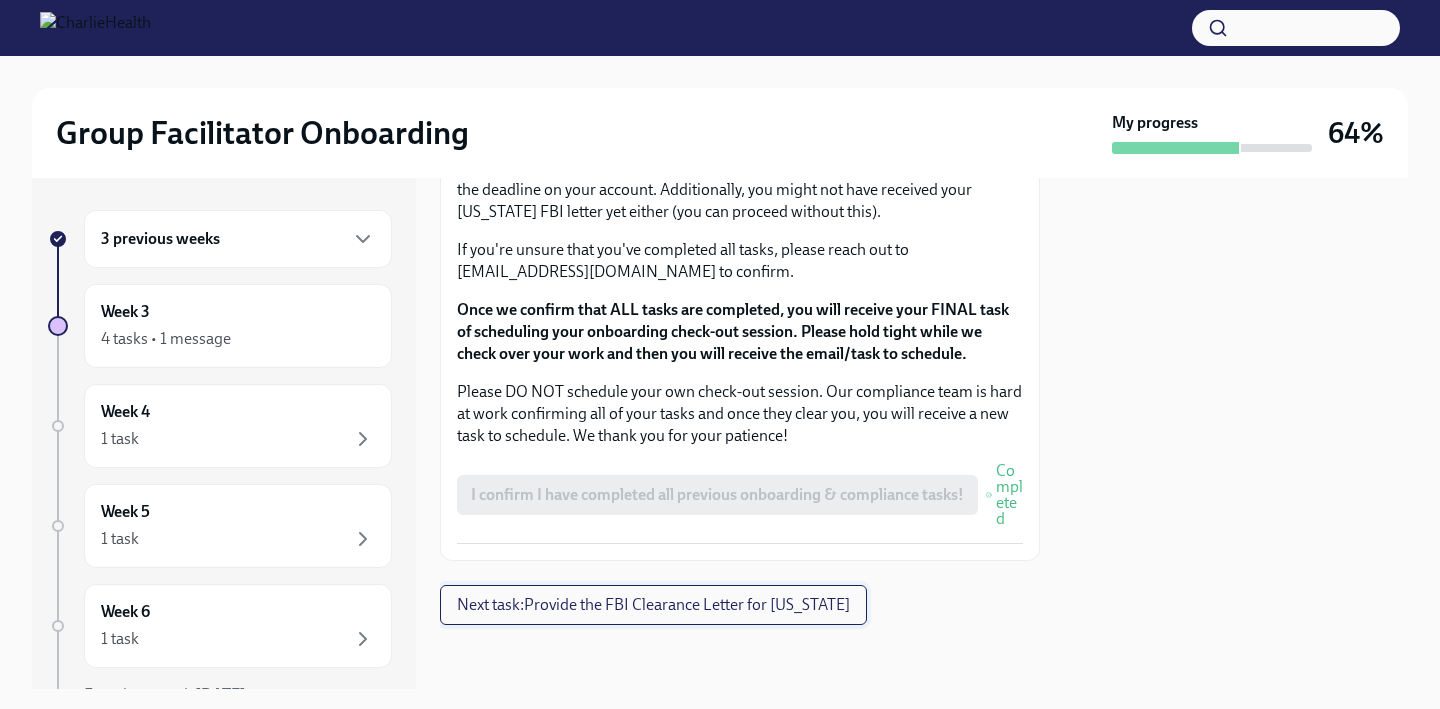 click on "Next task :  Provide the FBI Clearance Letter for [US_STATE]" at bounding box center (653, 605) 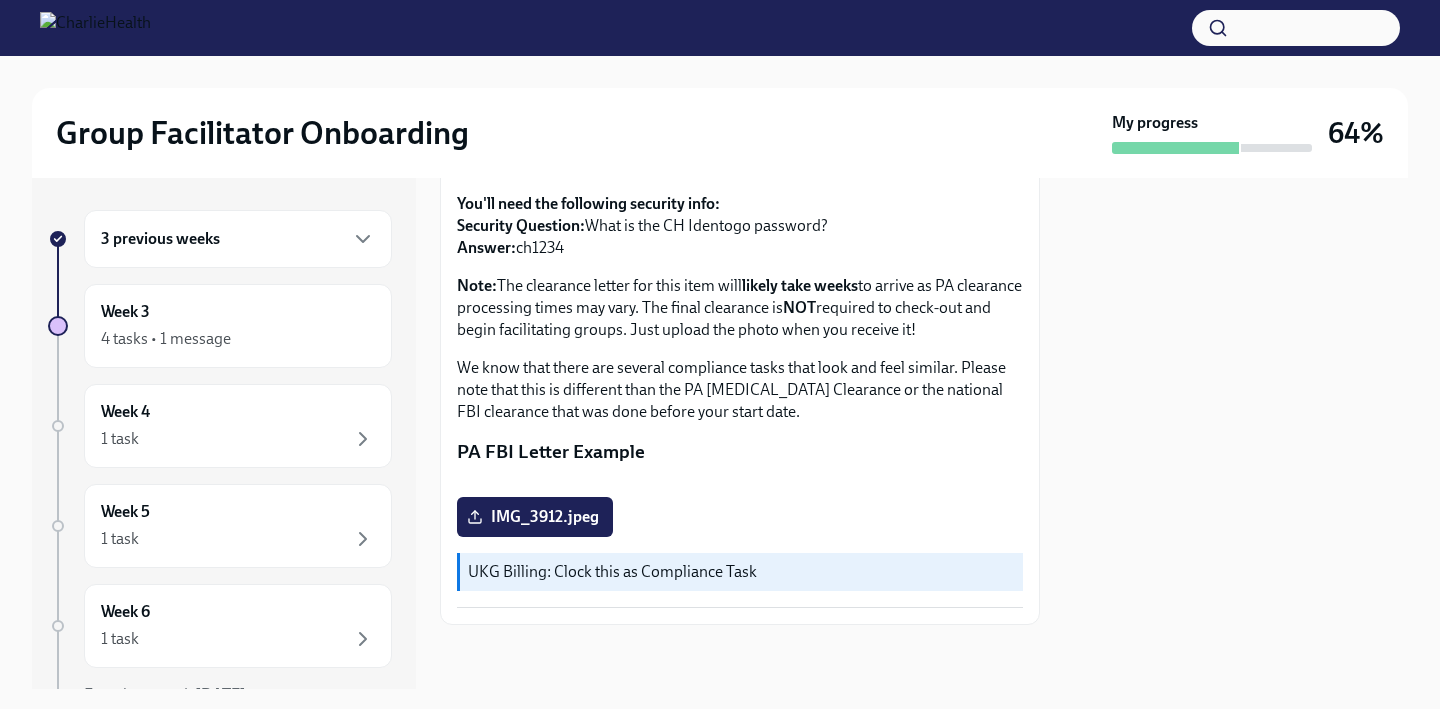 scroll, scrollTop: 459, scrollLeft: 0, axis: vertical 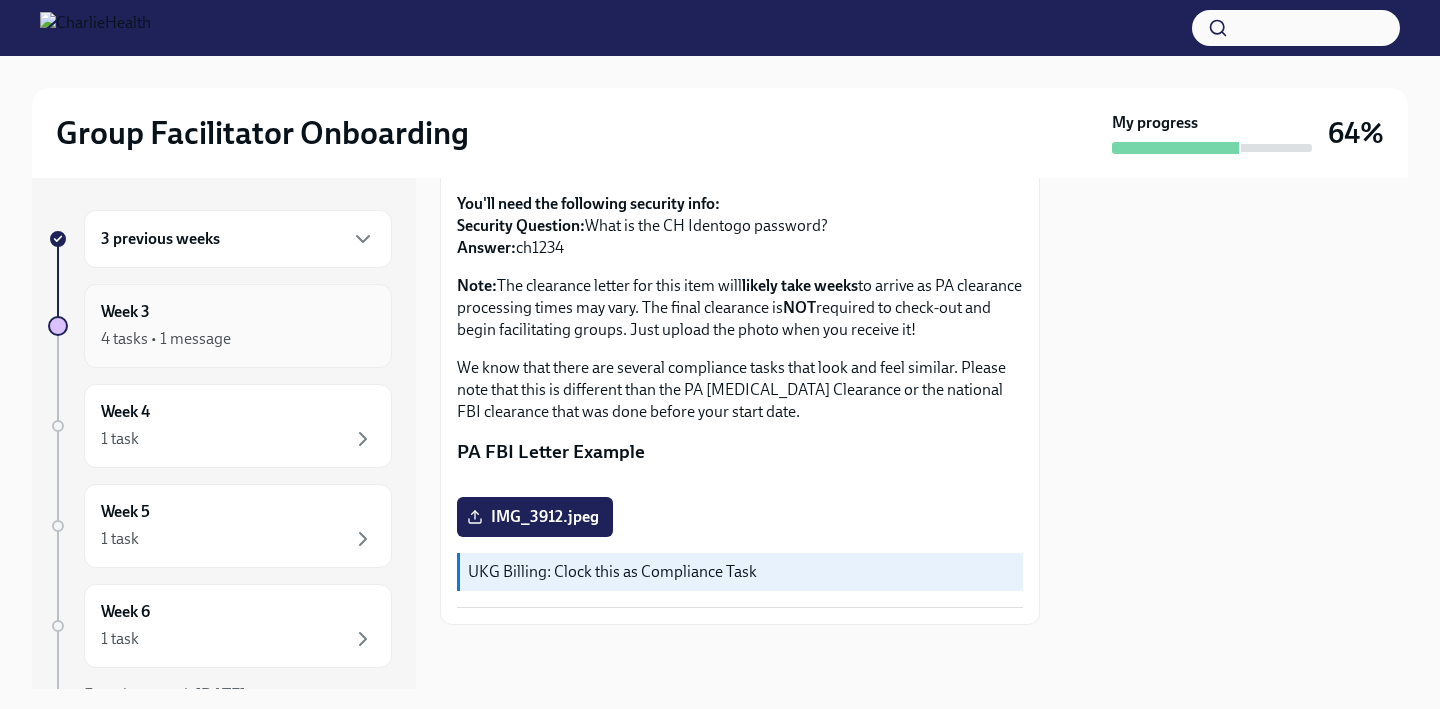 click on "Week 3 4 tasks • 1 message" at bounding box center [238, 326] 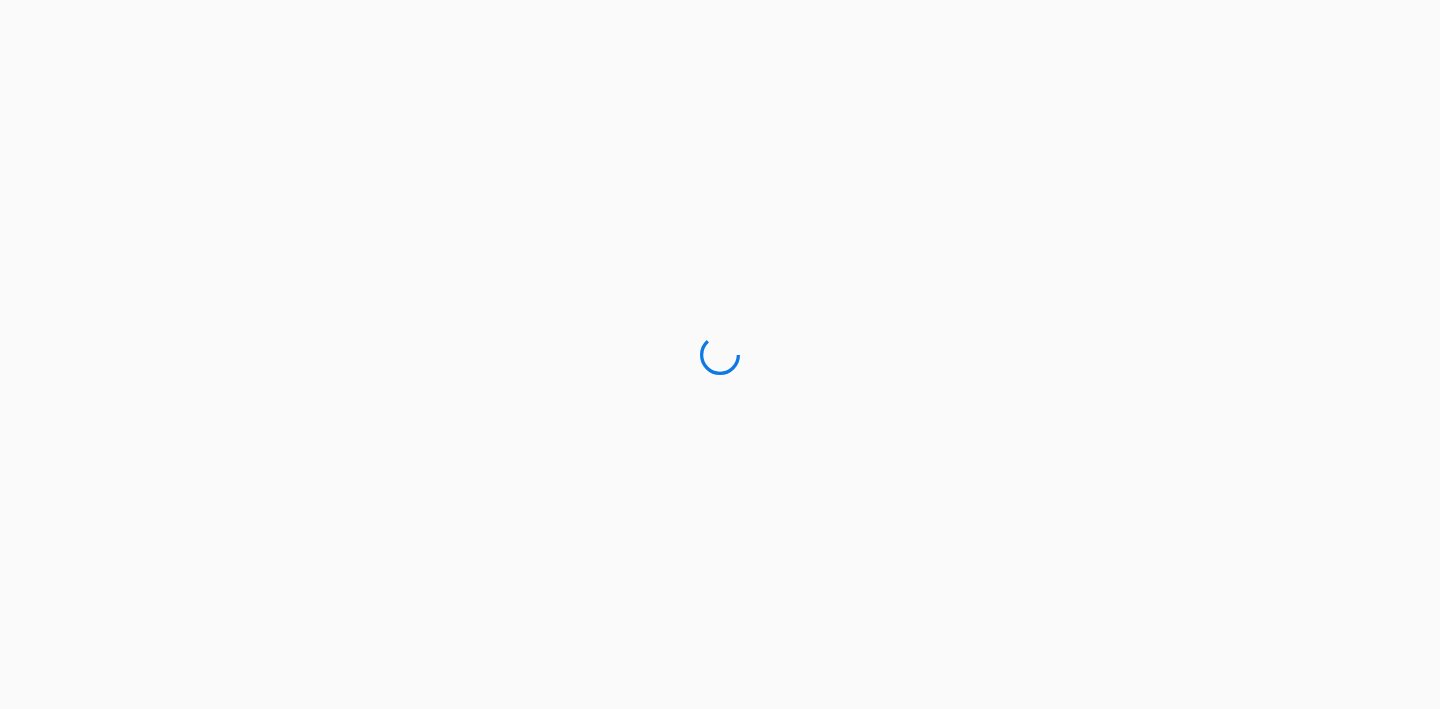 scroll, scrollTop: 0, scrollLeft: 0, axis: both 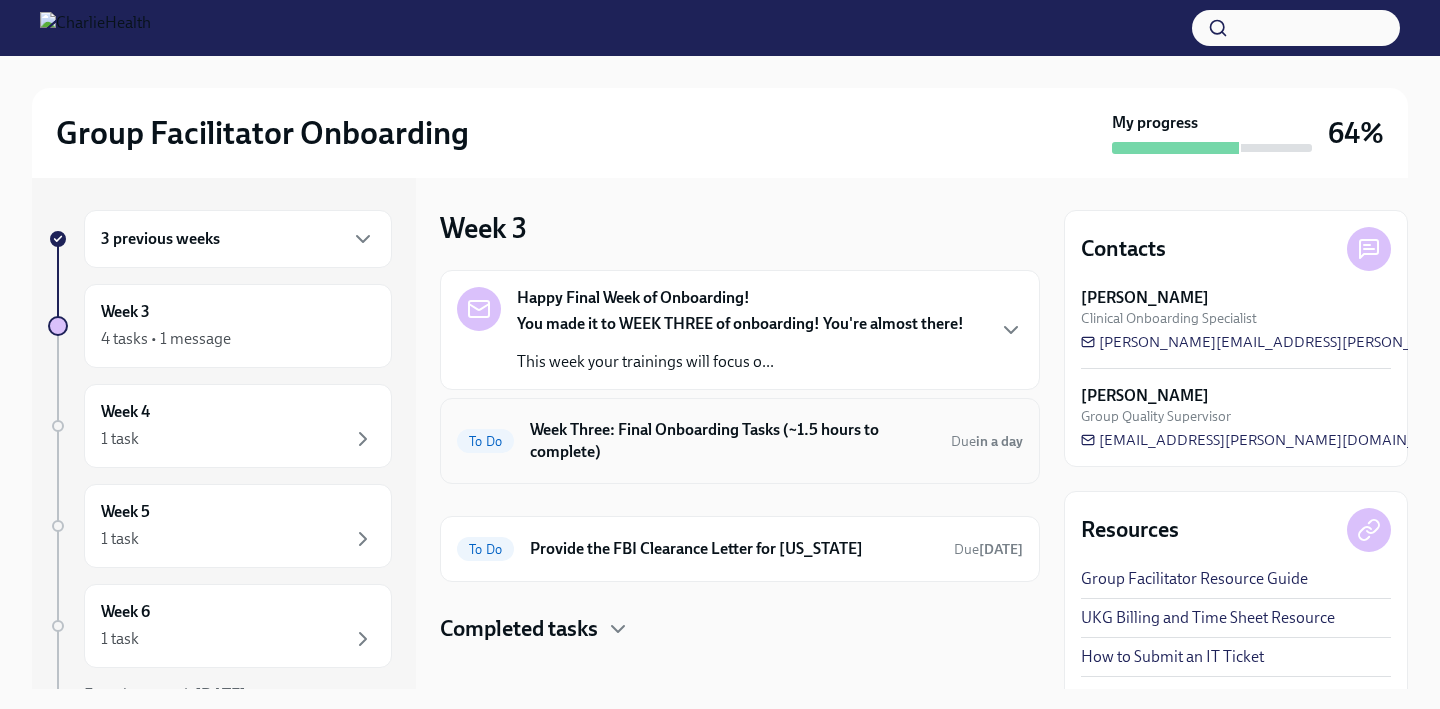 click on "Week Three: Final Onboarding Tasks (~1.5 hours to complete)" at bounding box center (732, 441) 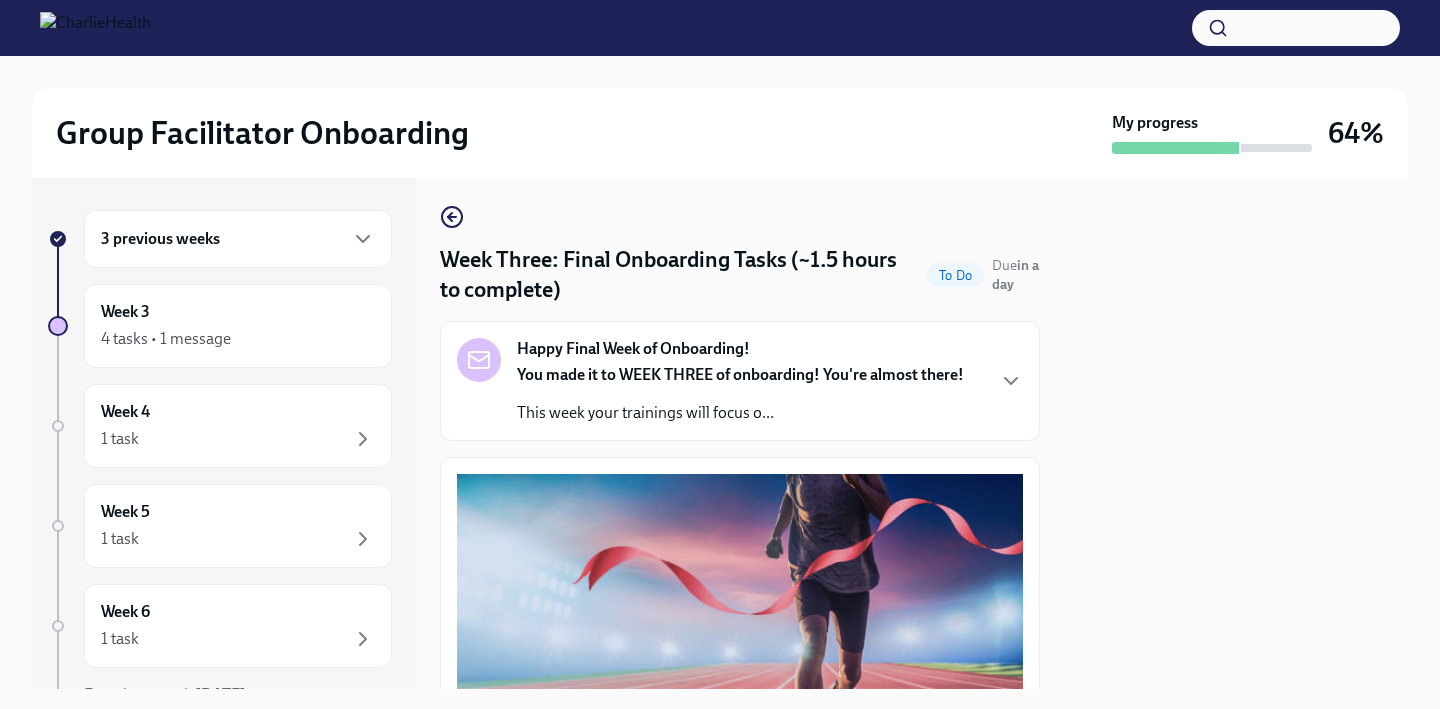 scroll, scrollTop: 4, scrollLeft: 0, axis: vertical 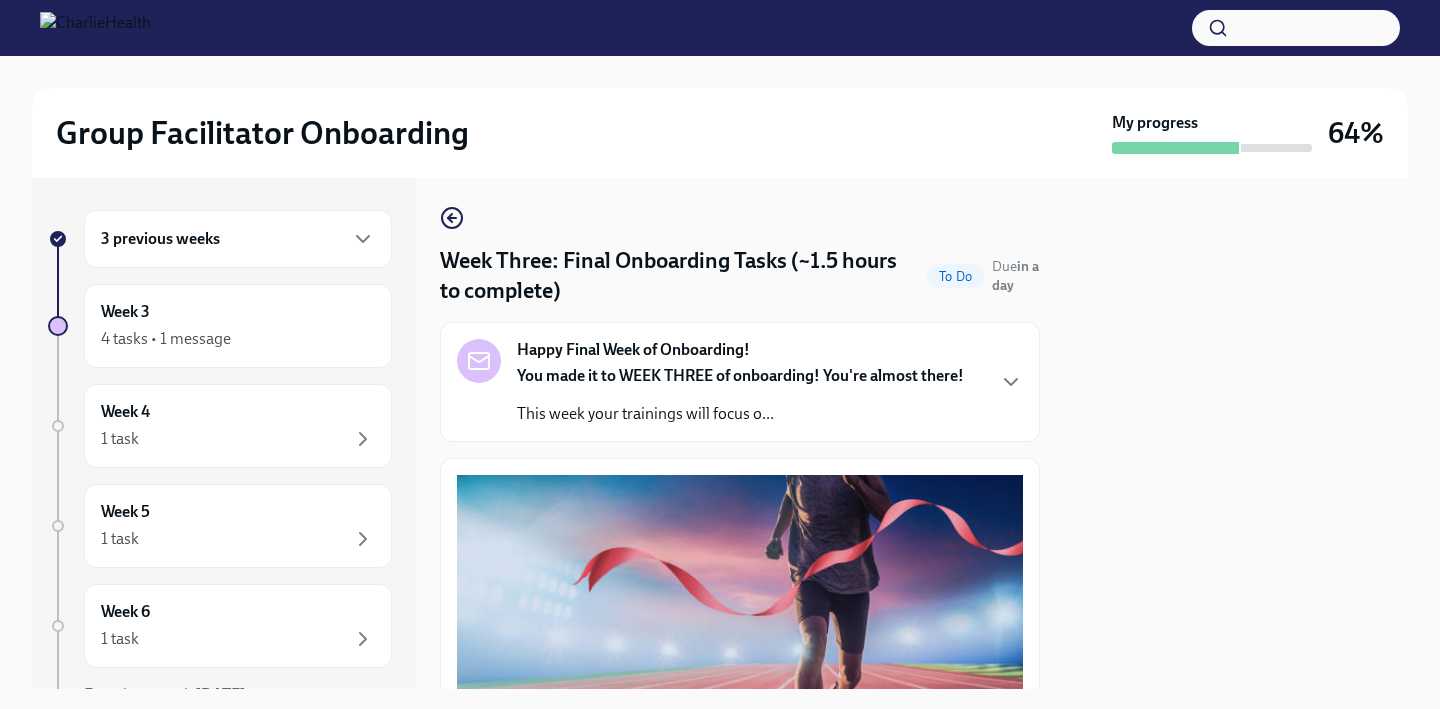 click on "You made it to WEEK THREE of onboarding! You're almost there!
This week your trainings will focus o..." at bounding box center (740, 395) 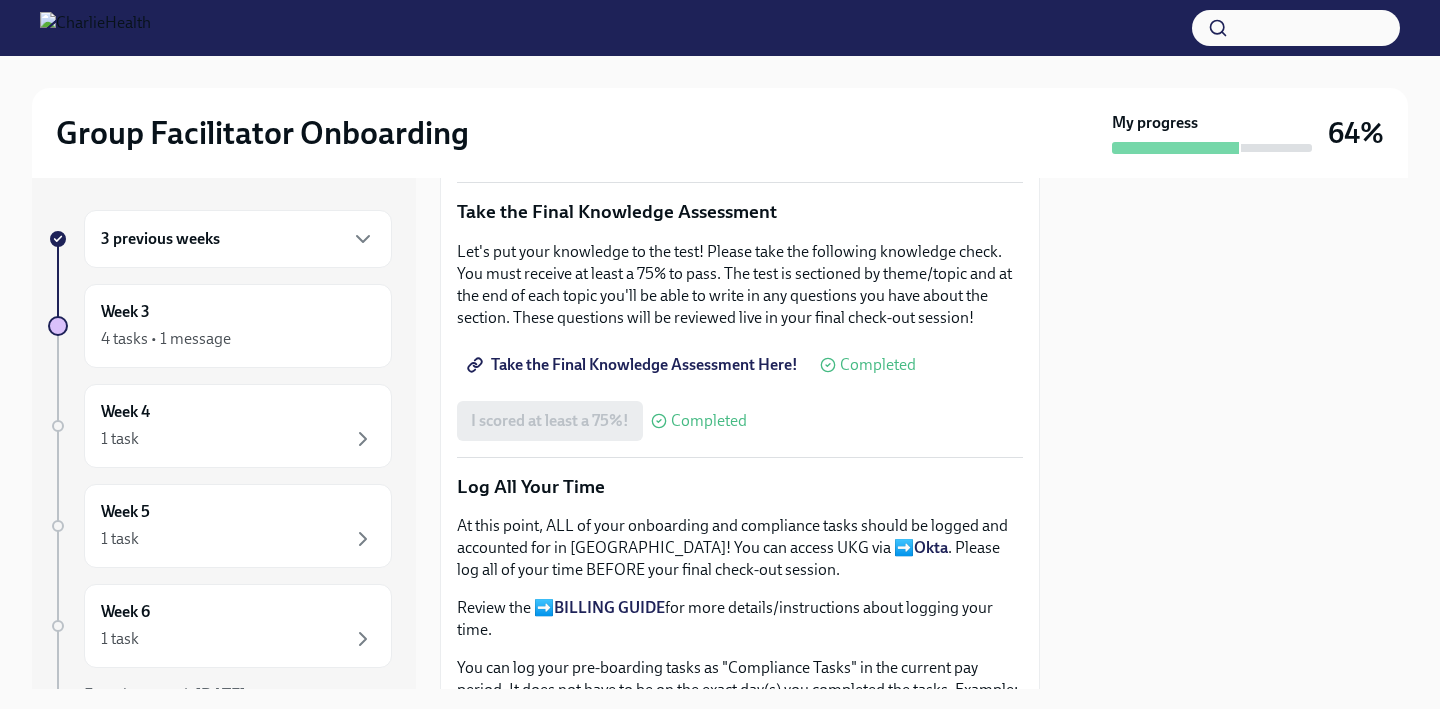 scroll, scrollTop: 1640, scrollLeft: 0, axis: vertical 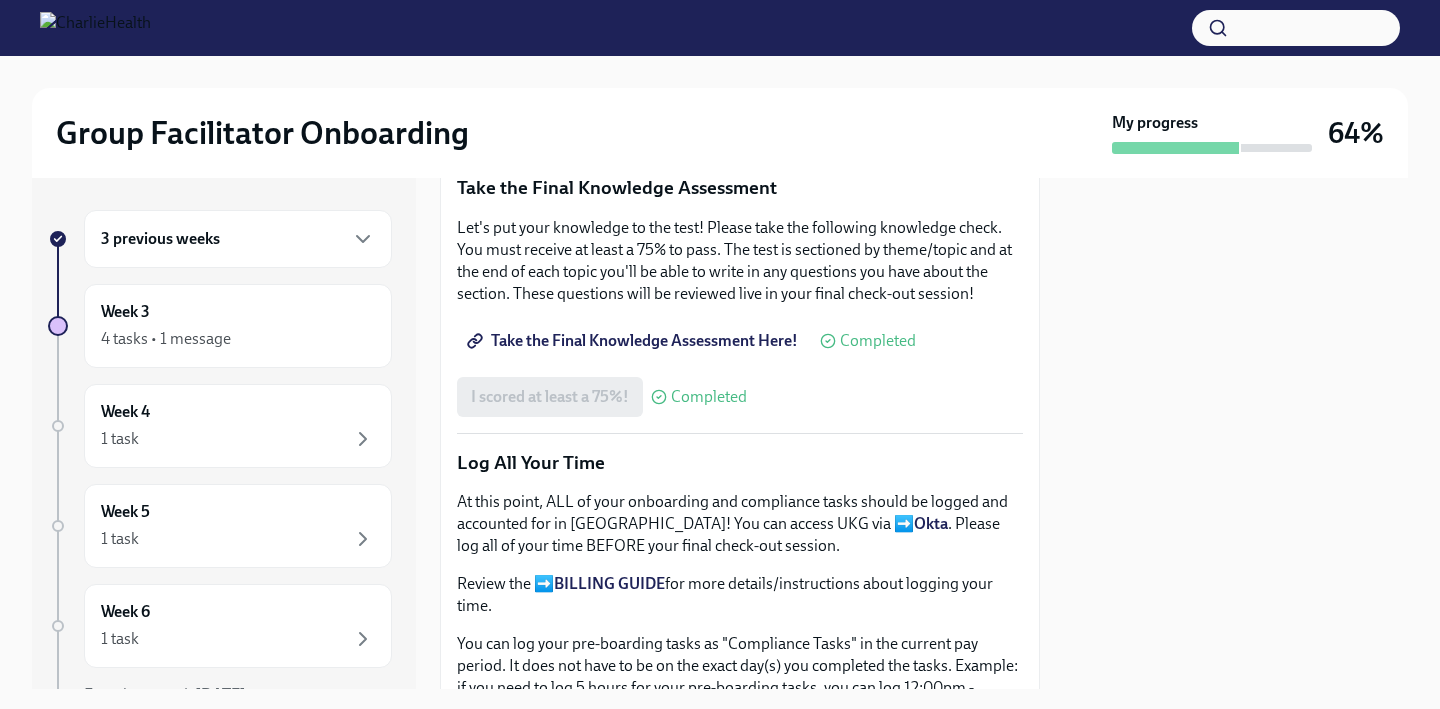 click on "I'm ready to take my final knowledge check!" at bounding box center (622, 122) 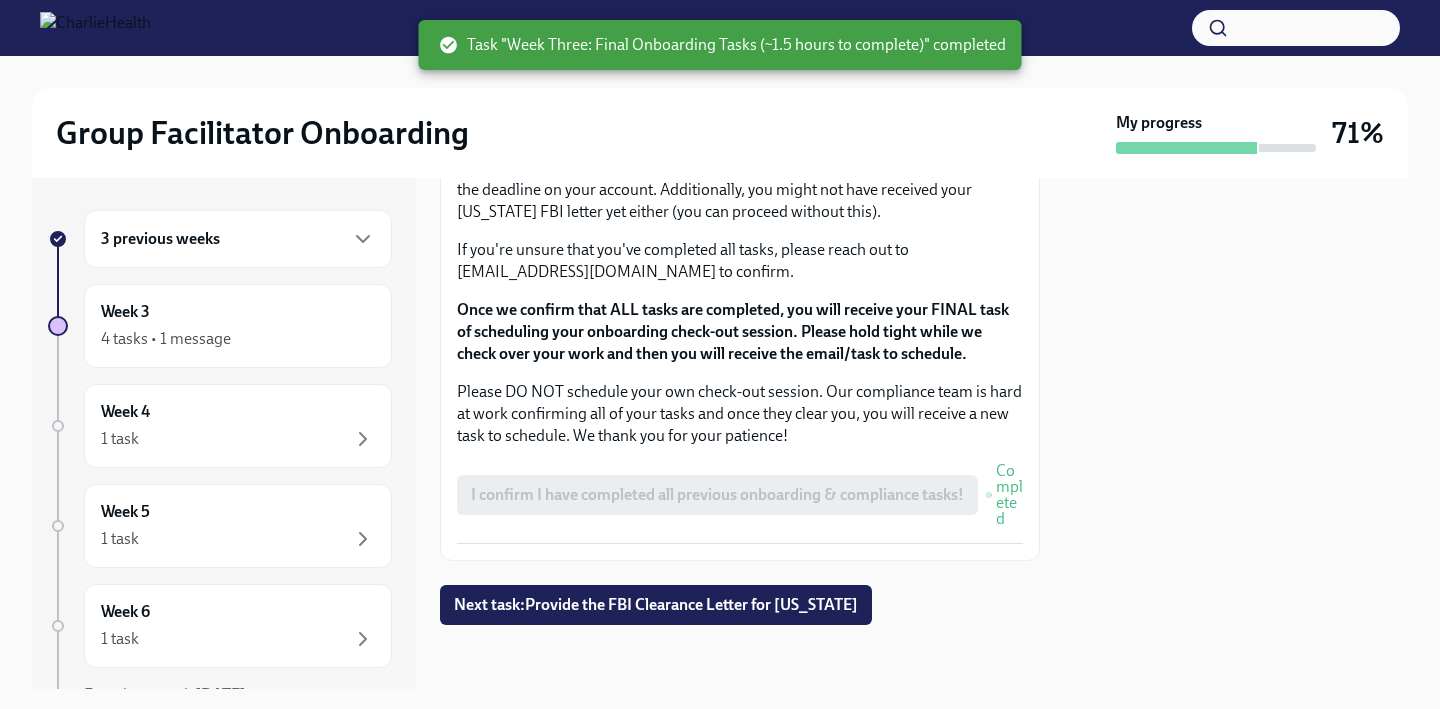 scroll, scrollTop: 2650, scrollLeft: 0, axis: vertical 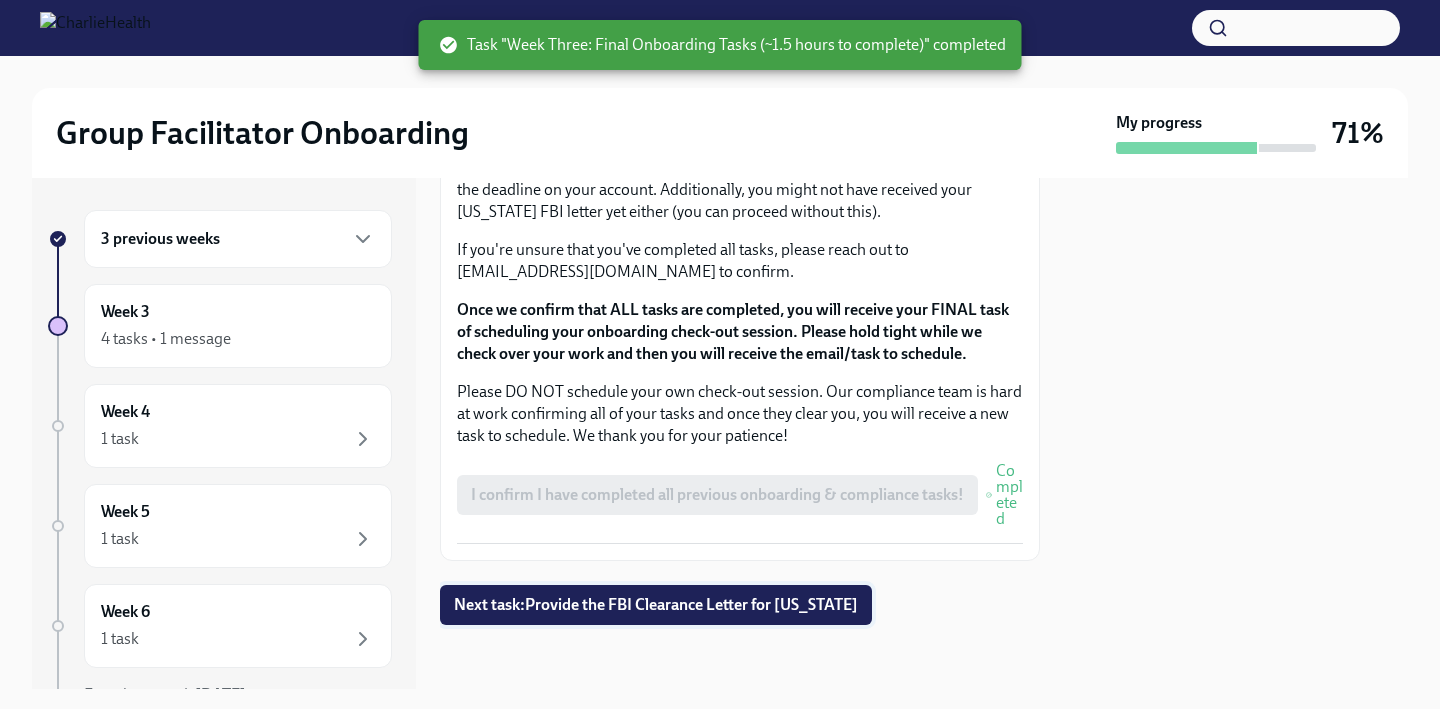 click on "Next task :  Provide the FBI Clearance Letter for [US_STATE]" at bounding box center (656, 605) 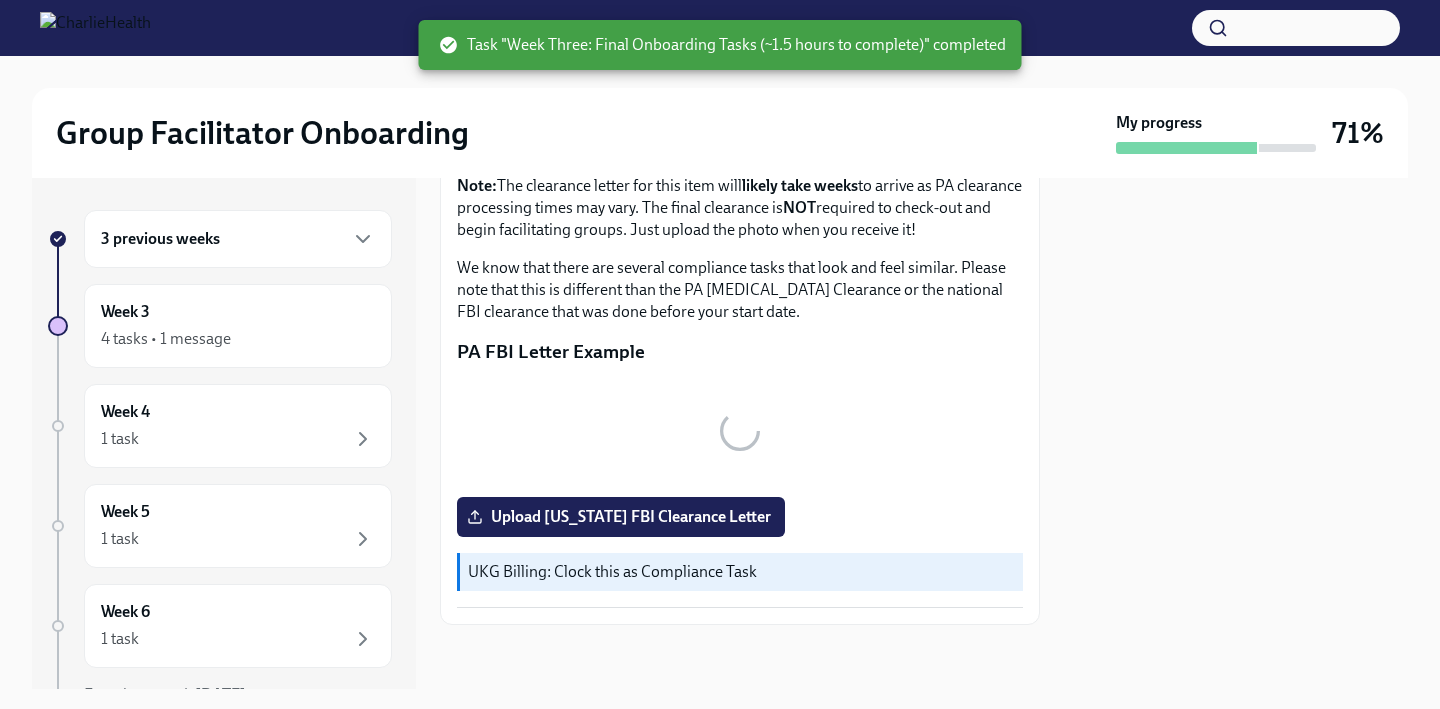 scroll, scrollTop: 0, scrollLeft: 0, axis: both 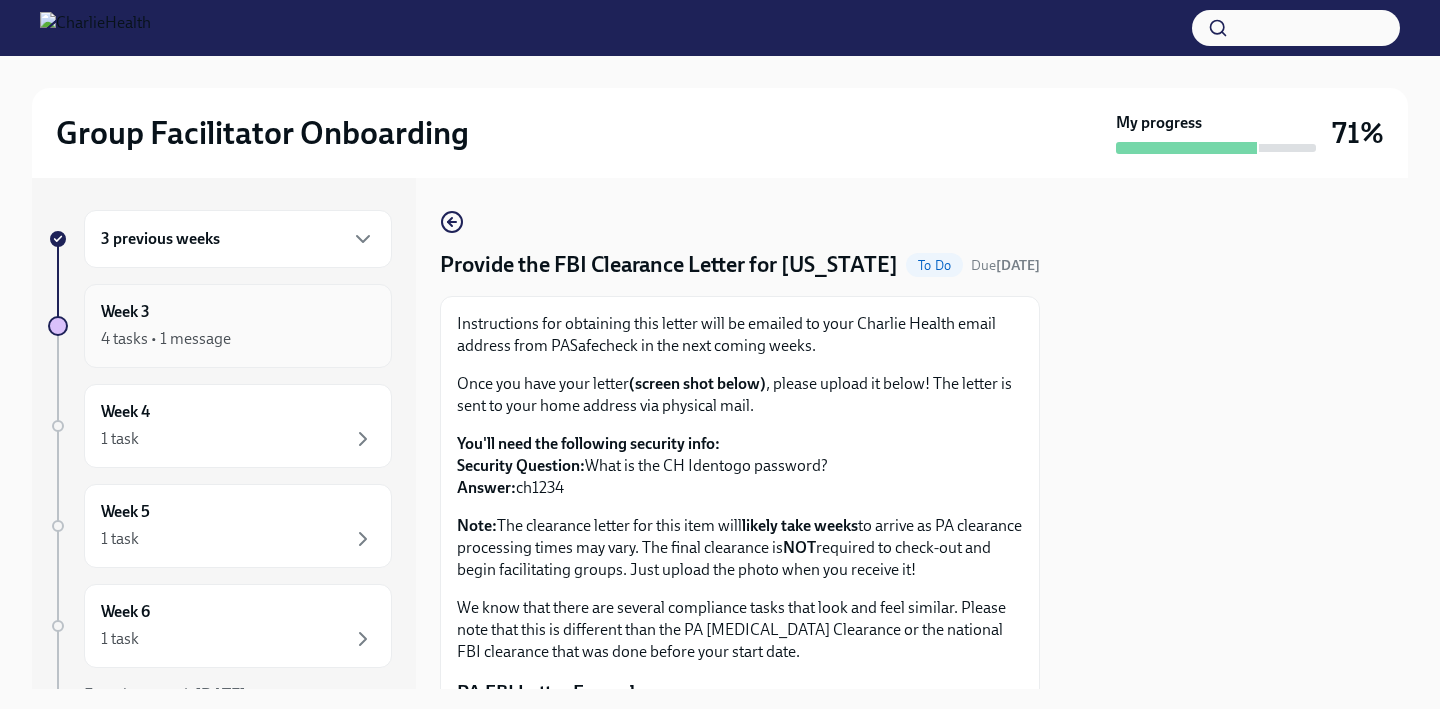 click on "4 tasks • 1 message" at bounding box center (238, 339) 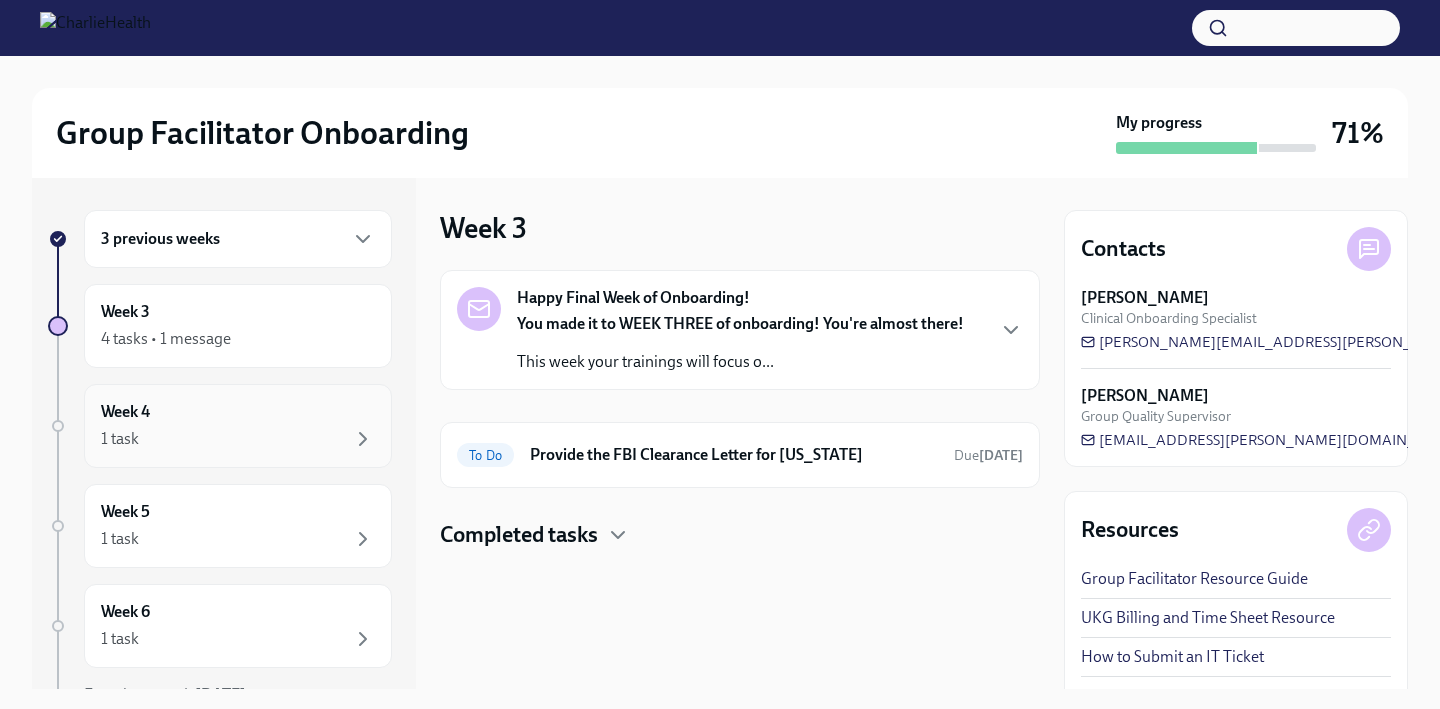 click on "Week 4 1 task" at bounding box center [238, 426] 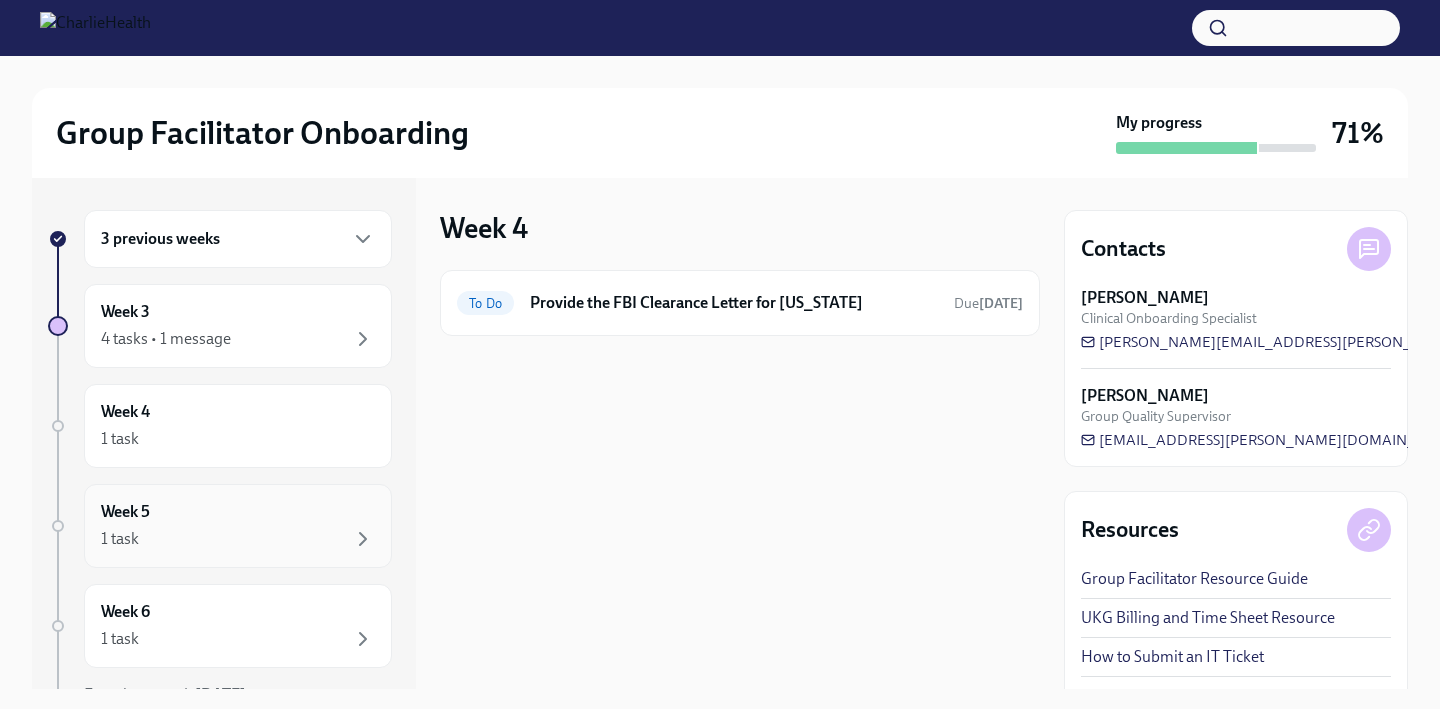 click on "1 task" at bounding box center [238, 539] 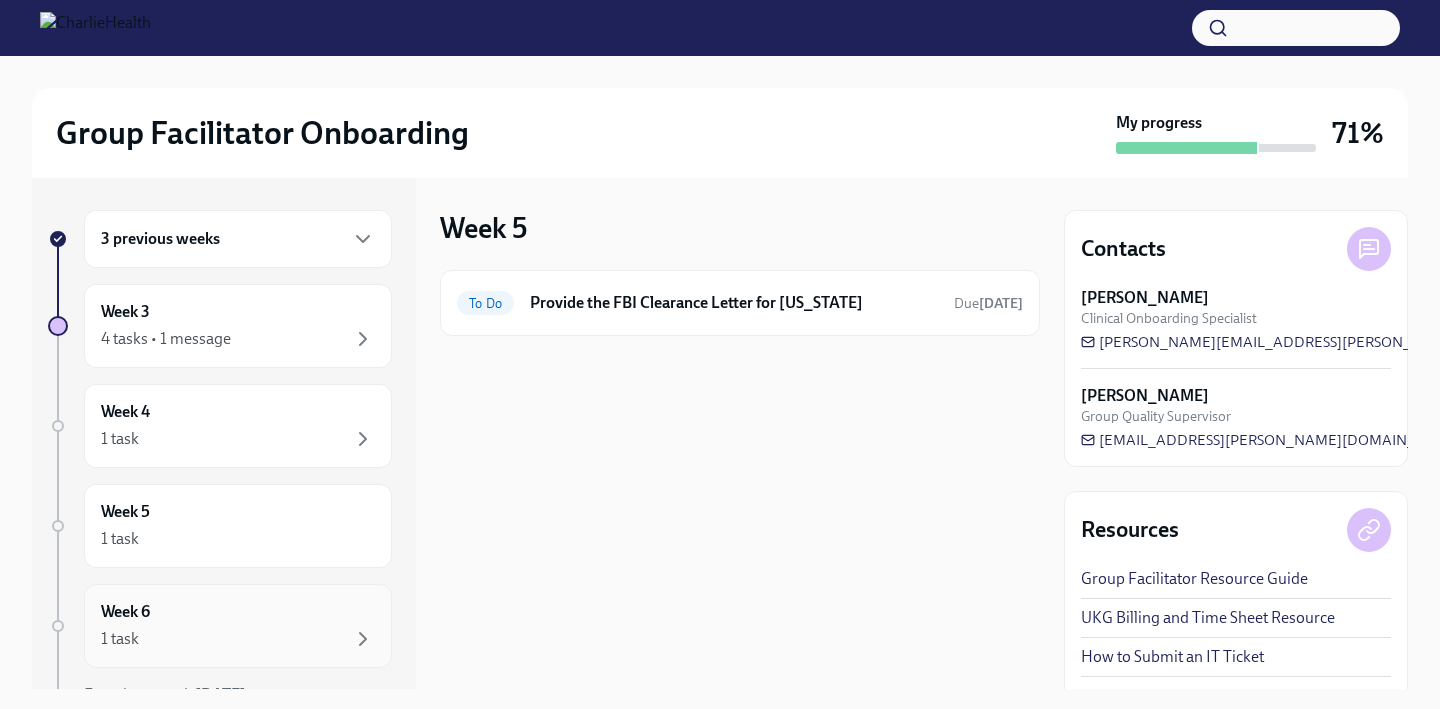 click on "Week 6 1 task" at bounding box center [238, 626] 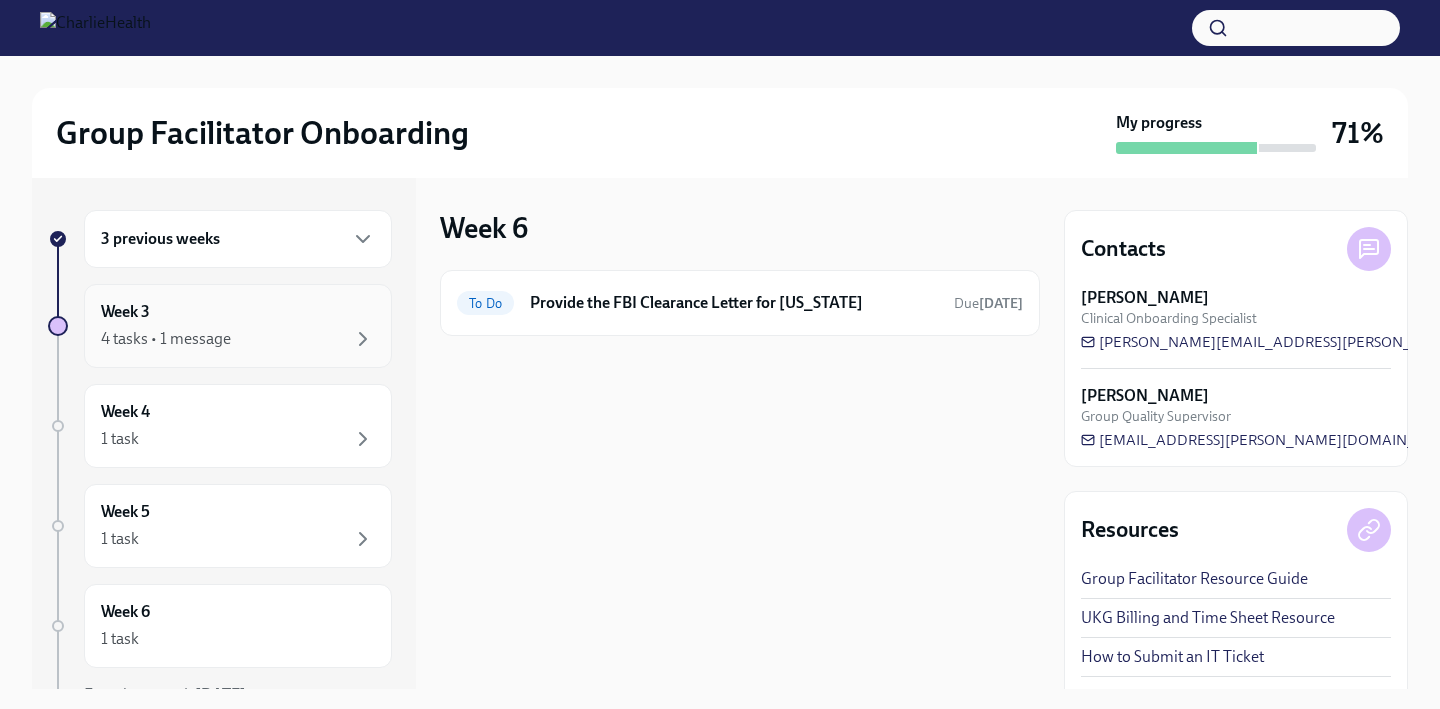 click on "4 tasks • 1 message" at bounding box center (166, 339) 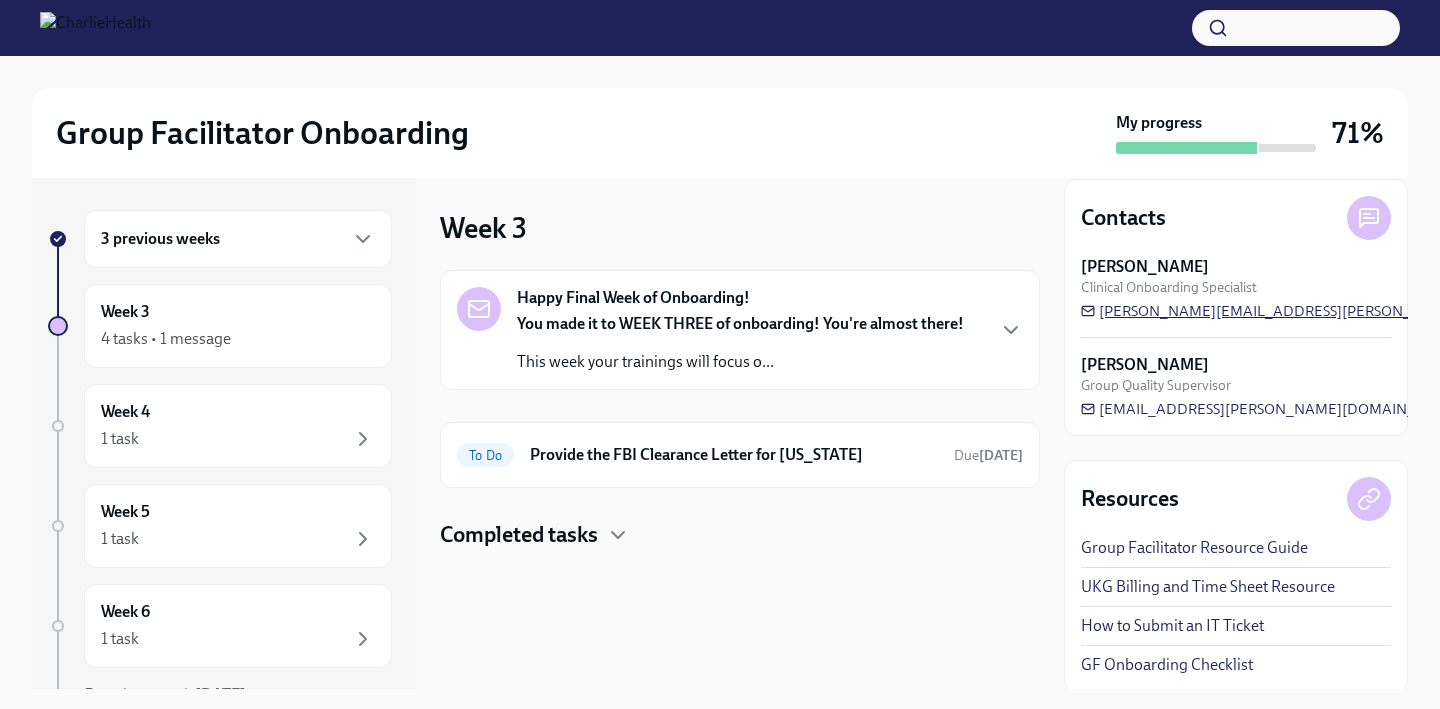 scroll, scrollTop: 35, scrollLeft: 0, axis: vertical 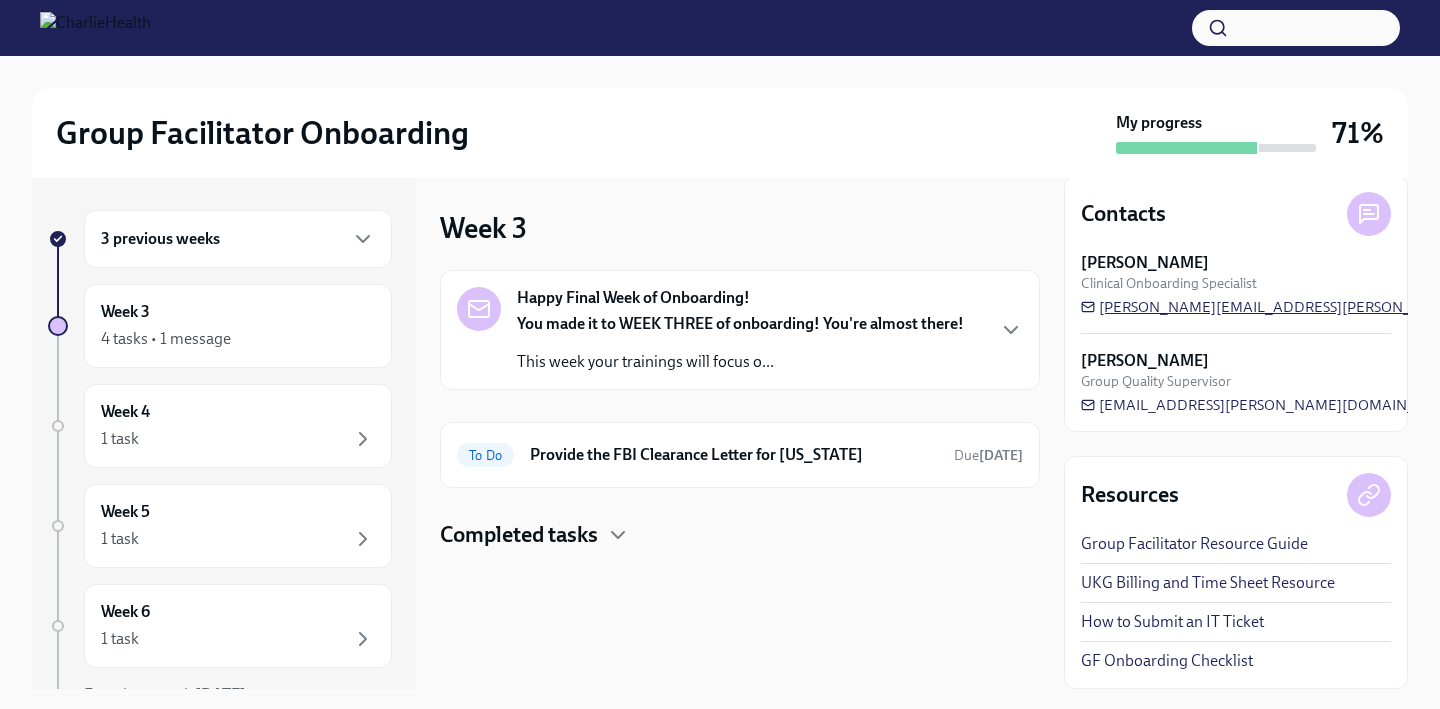 click on "[PERSON_NAME][EMAIL_ADDRESS][PERSON_NAME][DOMAIN_NAME]" at bounding box center (1330, 307) 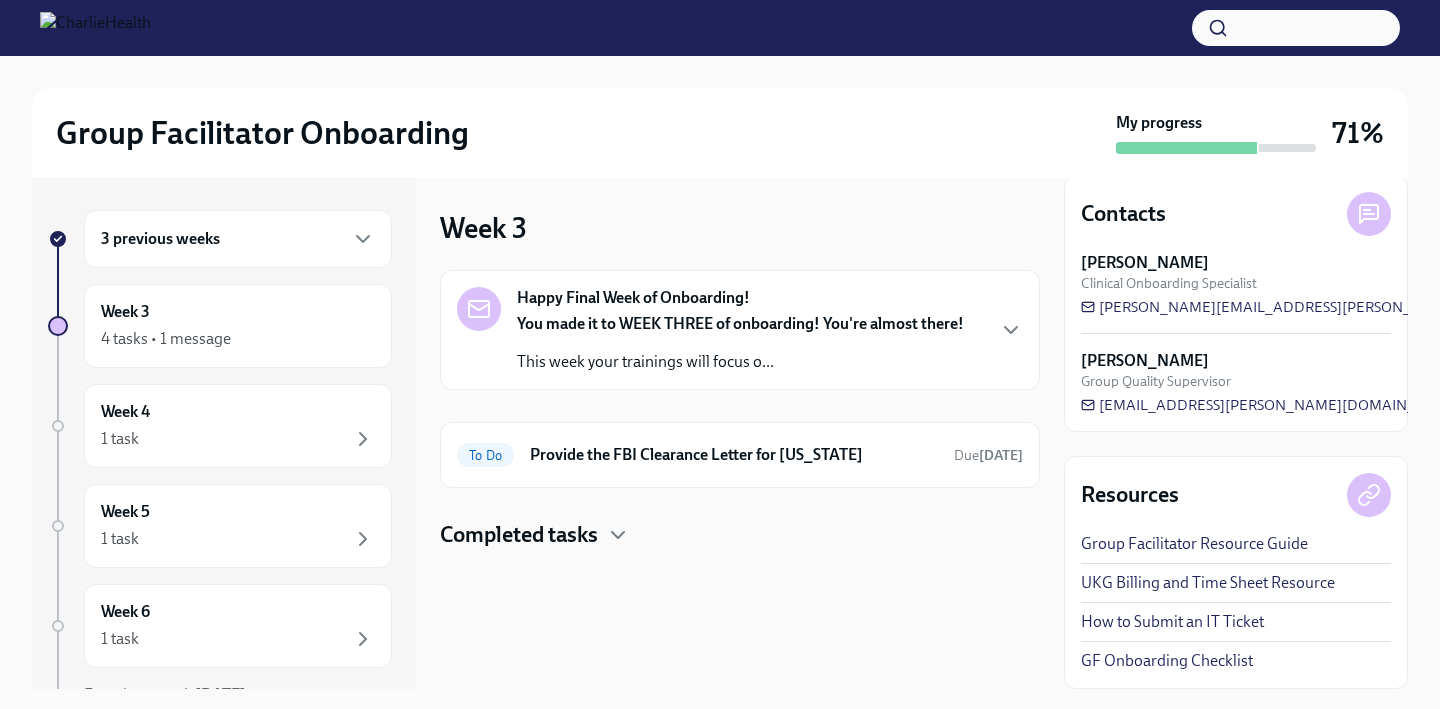 drag, startPoint x: 1244, startPoint y: 306, endPoint x: 677, endPoint y: 13, distance: 638.23035 